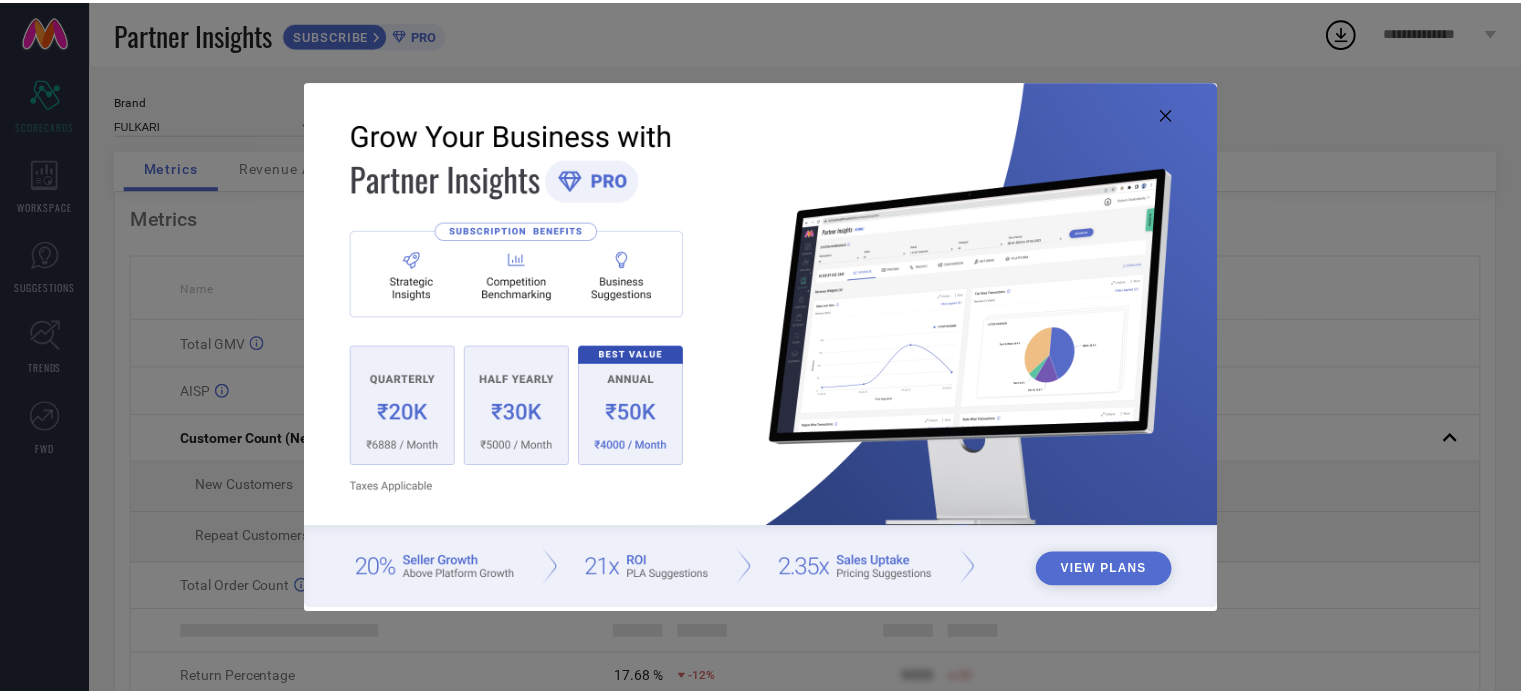 scroll, scrollTop: 0, scrollLeft: 0, axis: both 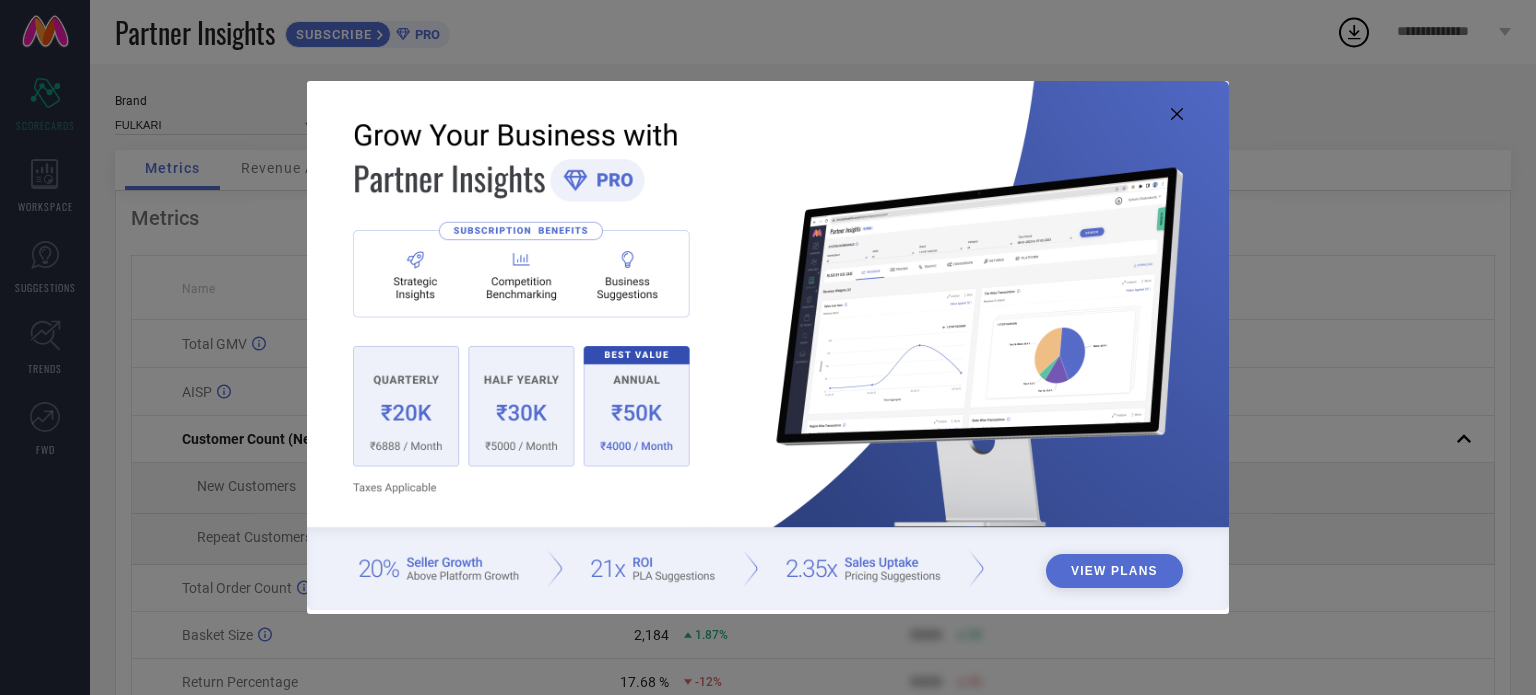 click 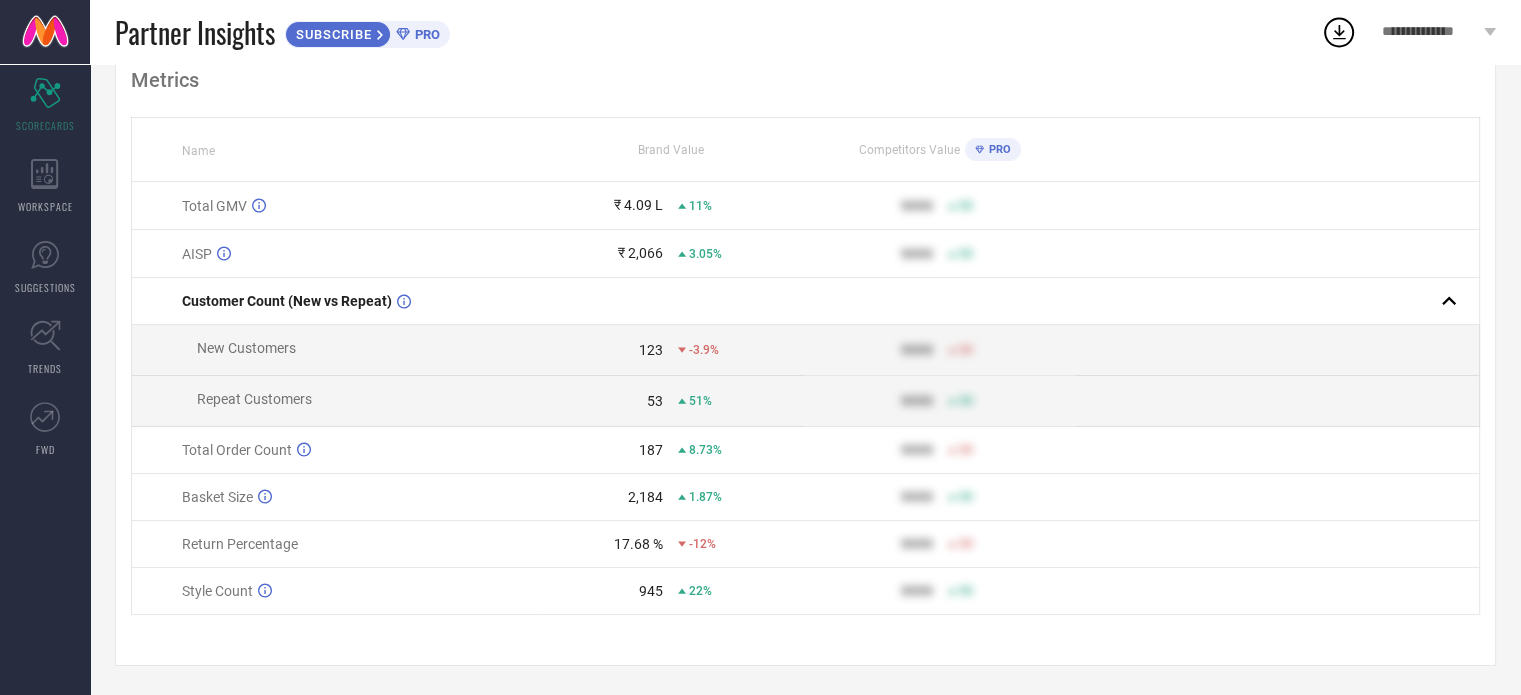 scroll, scrollTop: 144, scrollLeft: 0, axis: vertical 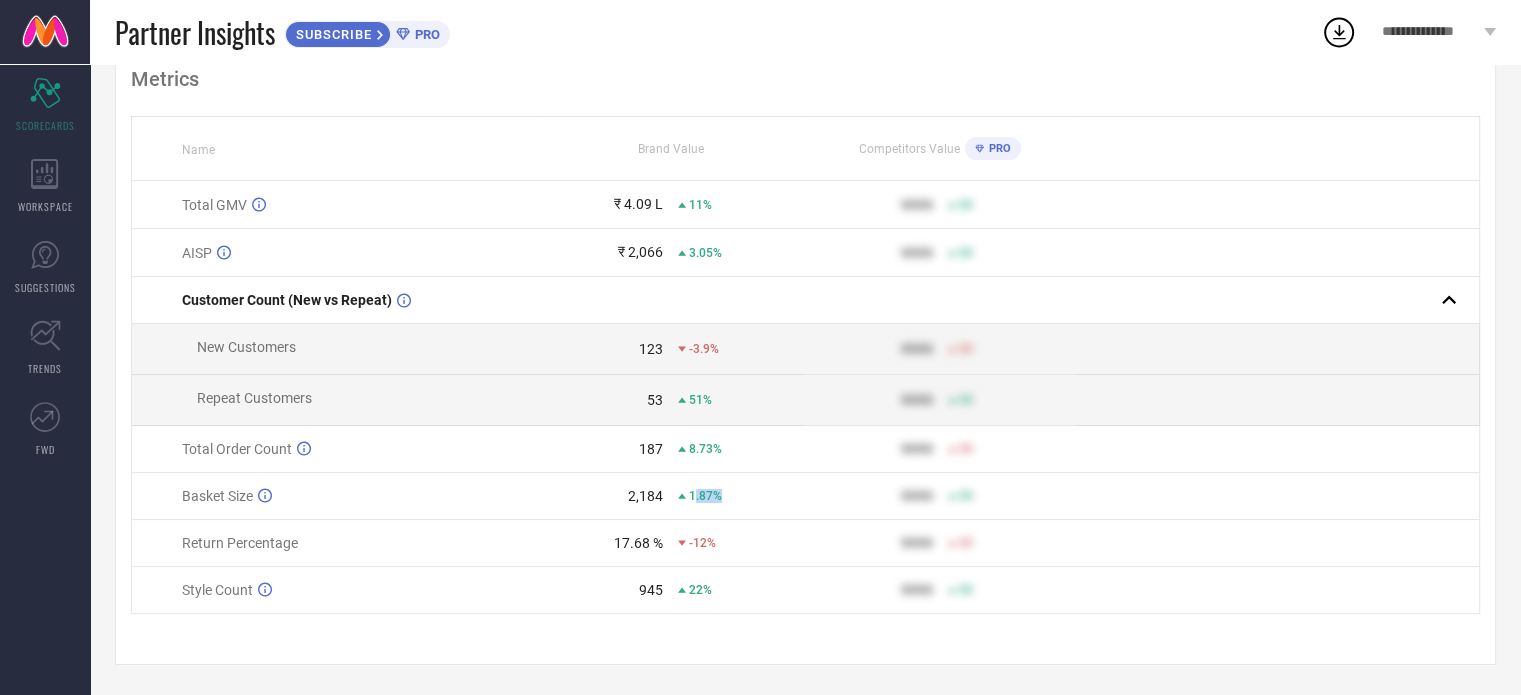 drag, startPoint x: 762, startPoint y: 493, endPoint x: 692, endPoint y: 496, distance: 70.064255 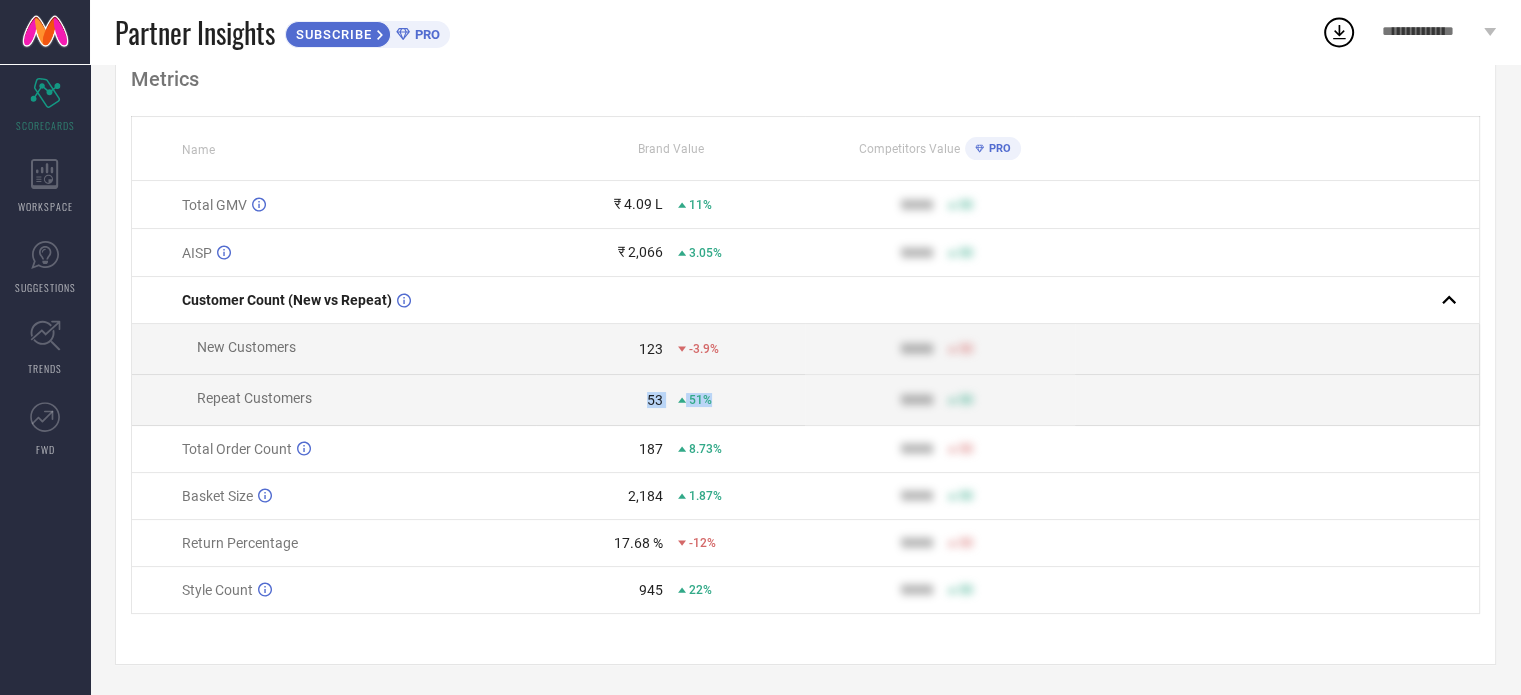drag, startPoint x: 728, startPoint y: 400, endPoint x: 649, endPoint y: 399, distance: 79.00633 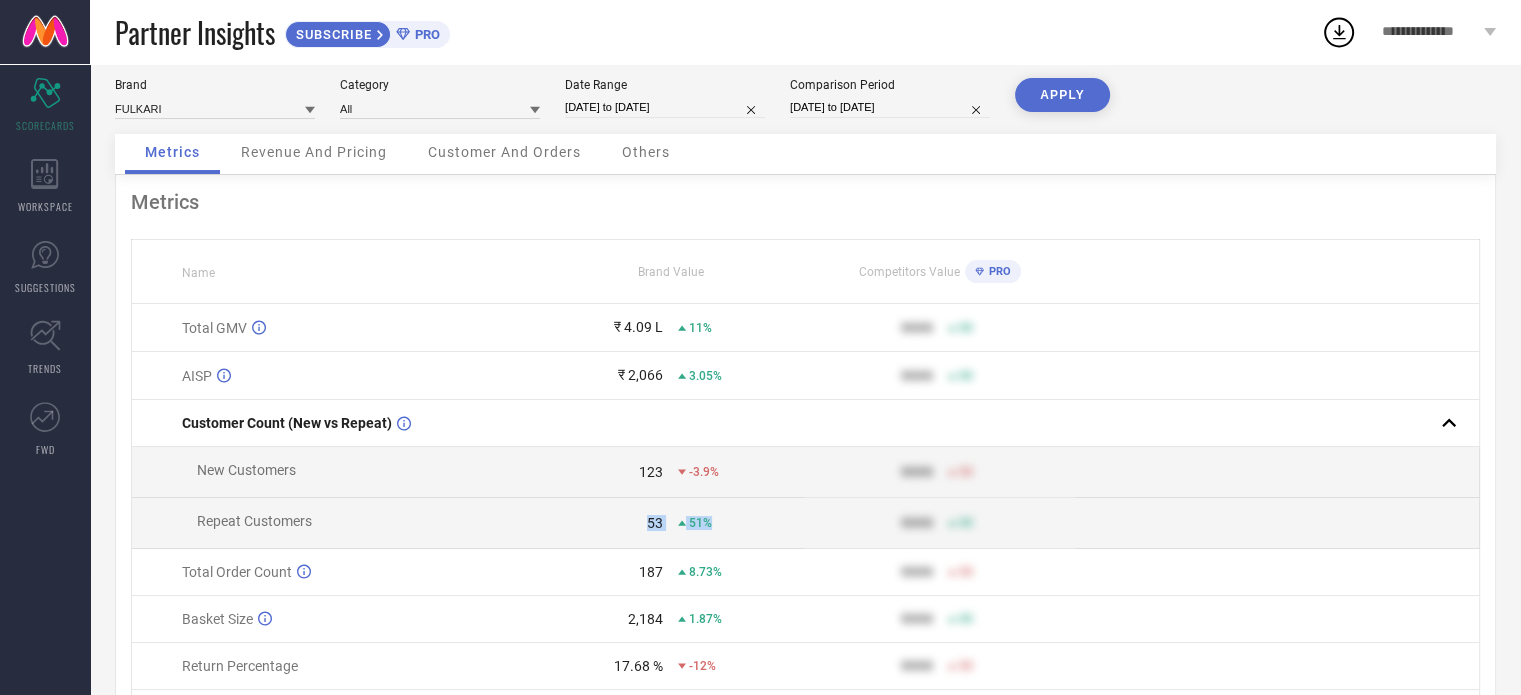 scroll, scrollTop: 0, scrollLeft: 0, axis: both 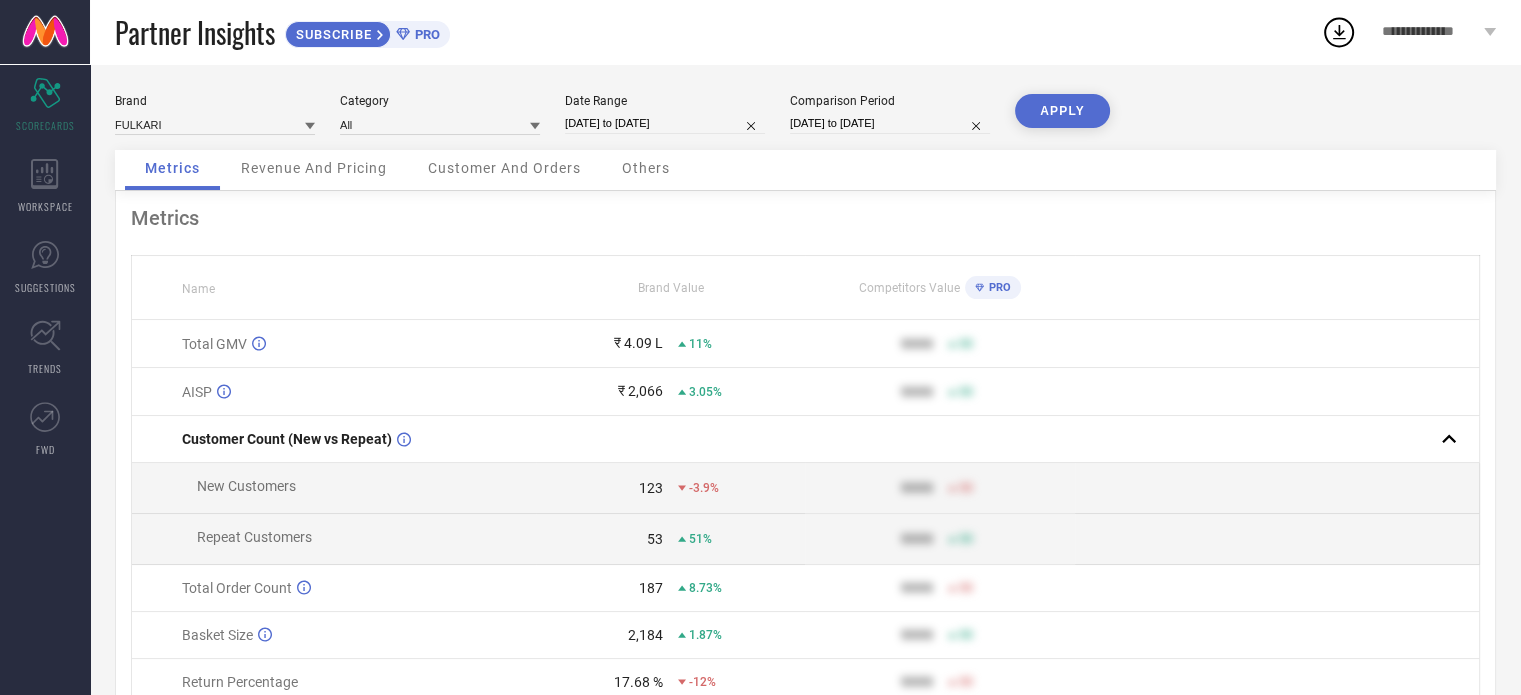 click on "Revenue And Pricing" at bounding box center [314, 168] 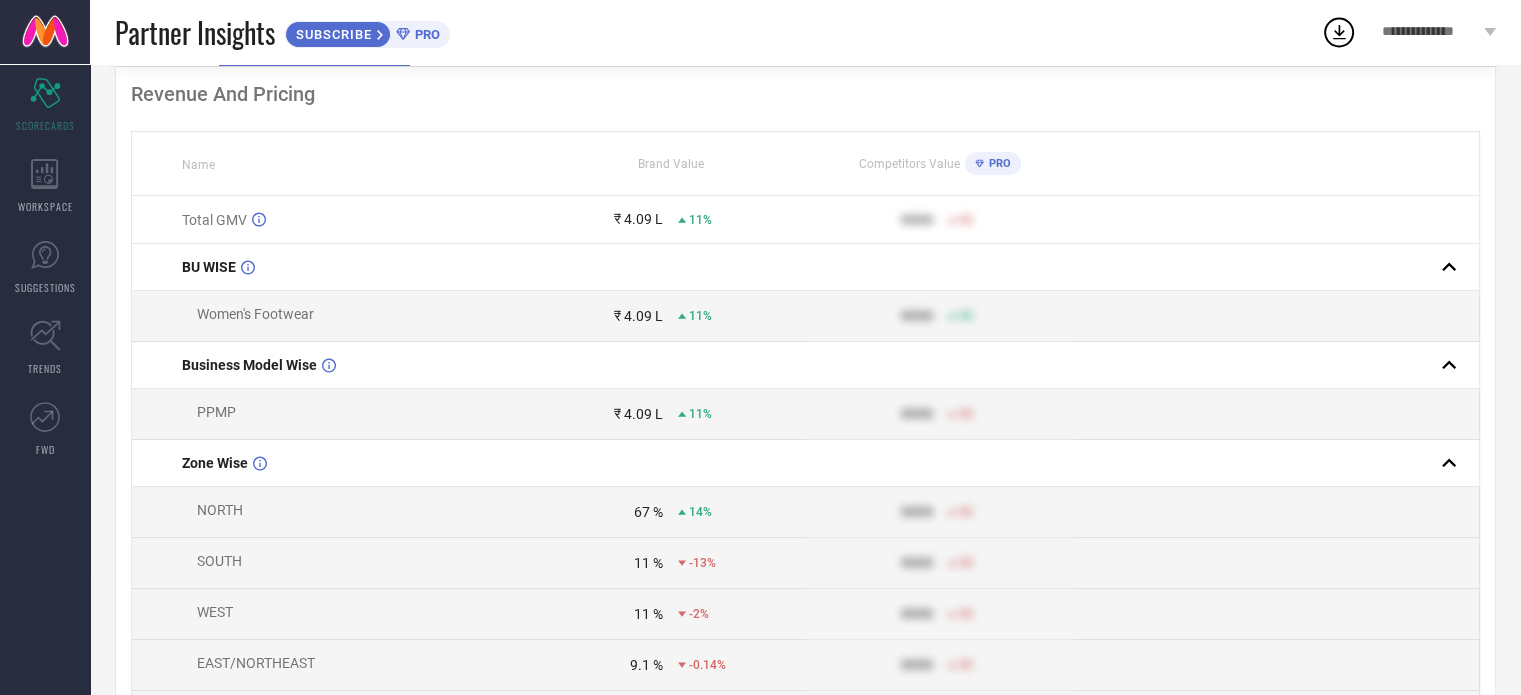 scroll, scrollTop: 0, scrollLeft: 0, axis: both 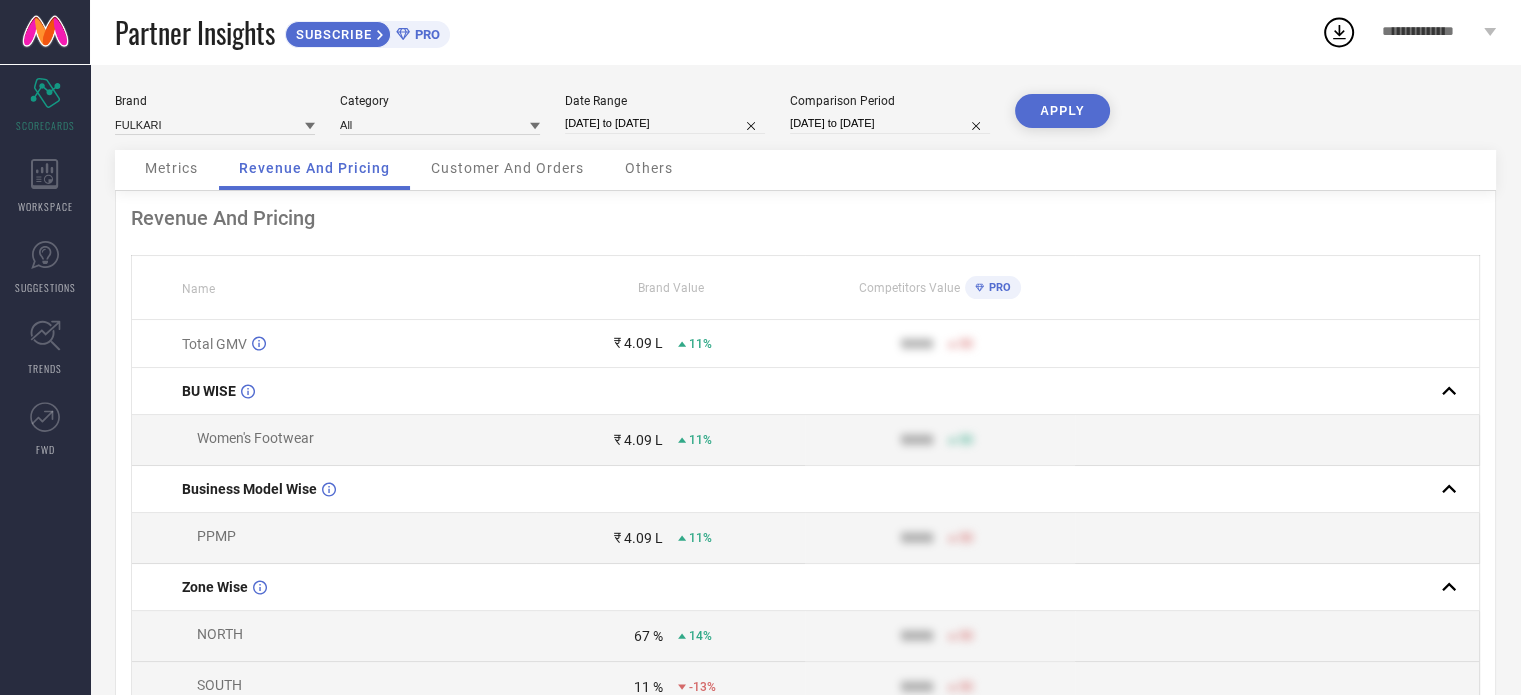 click on "Customer And Orders" at bounding box center [507, 168] 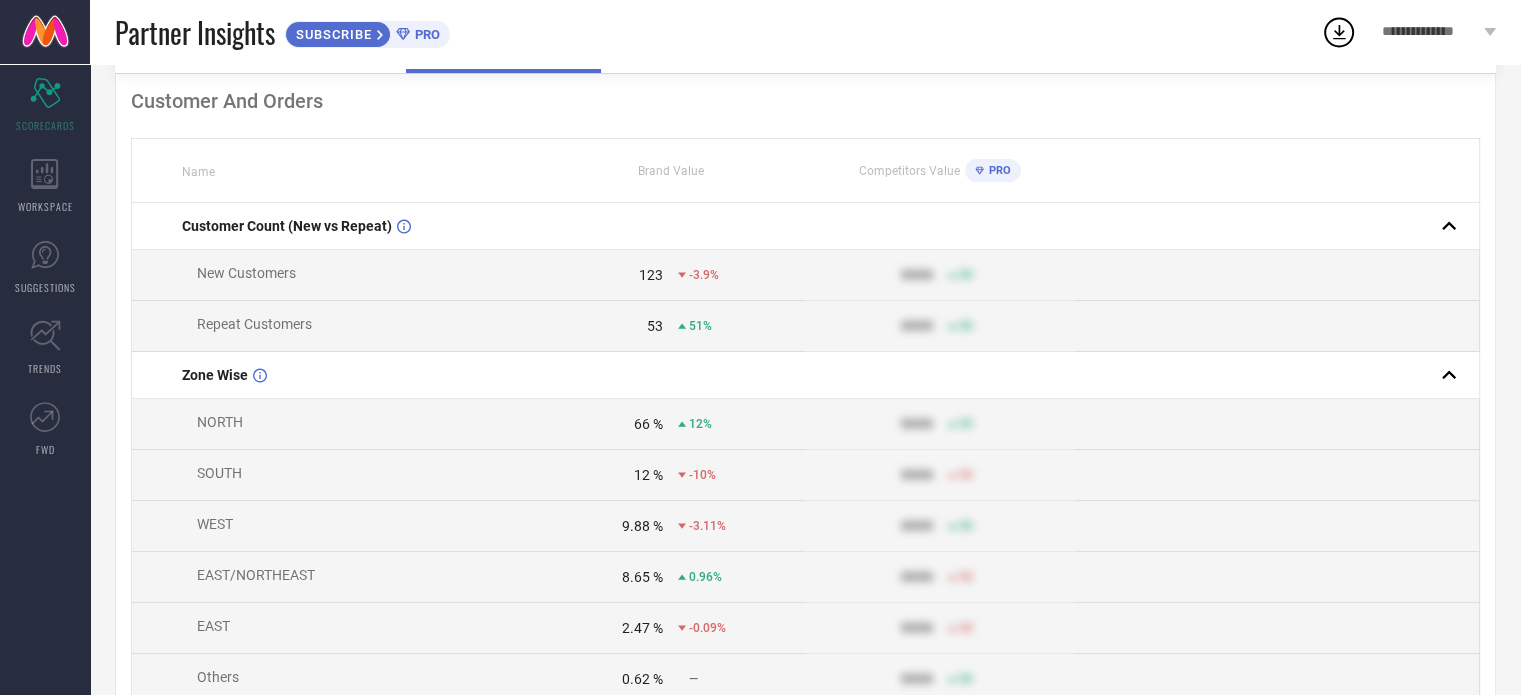 scroll, scrollTop: 0, scrollLeft: 0, axis: both 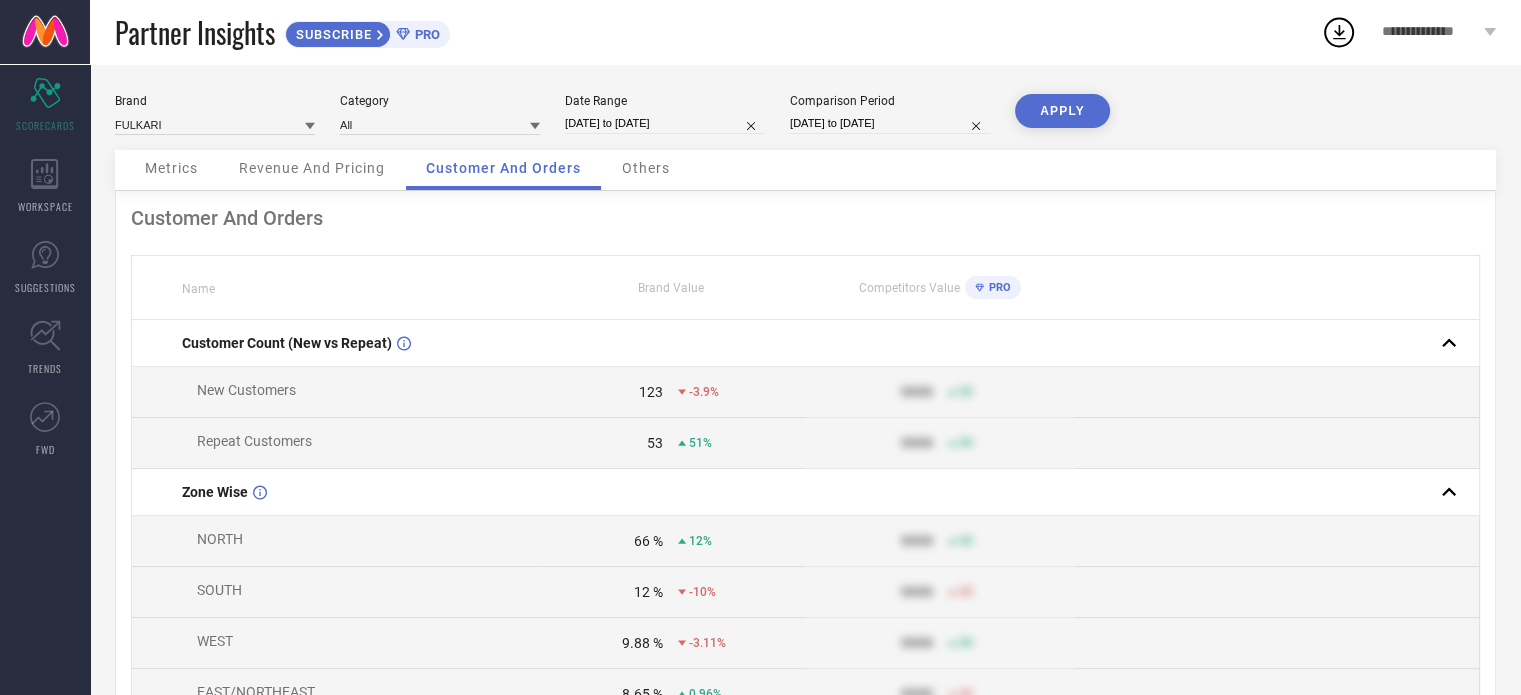 click on "Others" at bounding box center (646, 168) 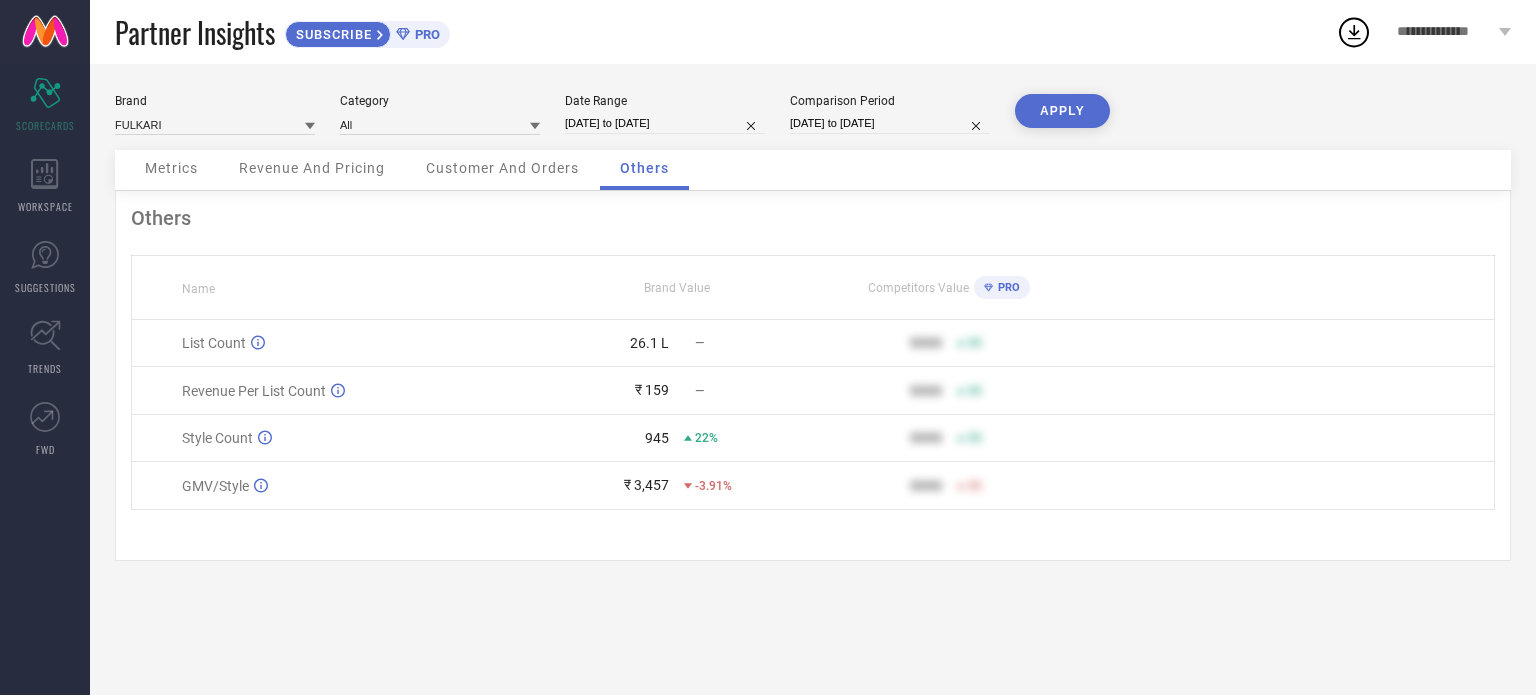 select on "5" 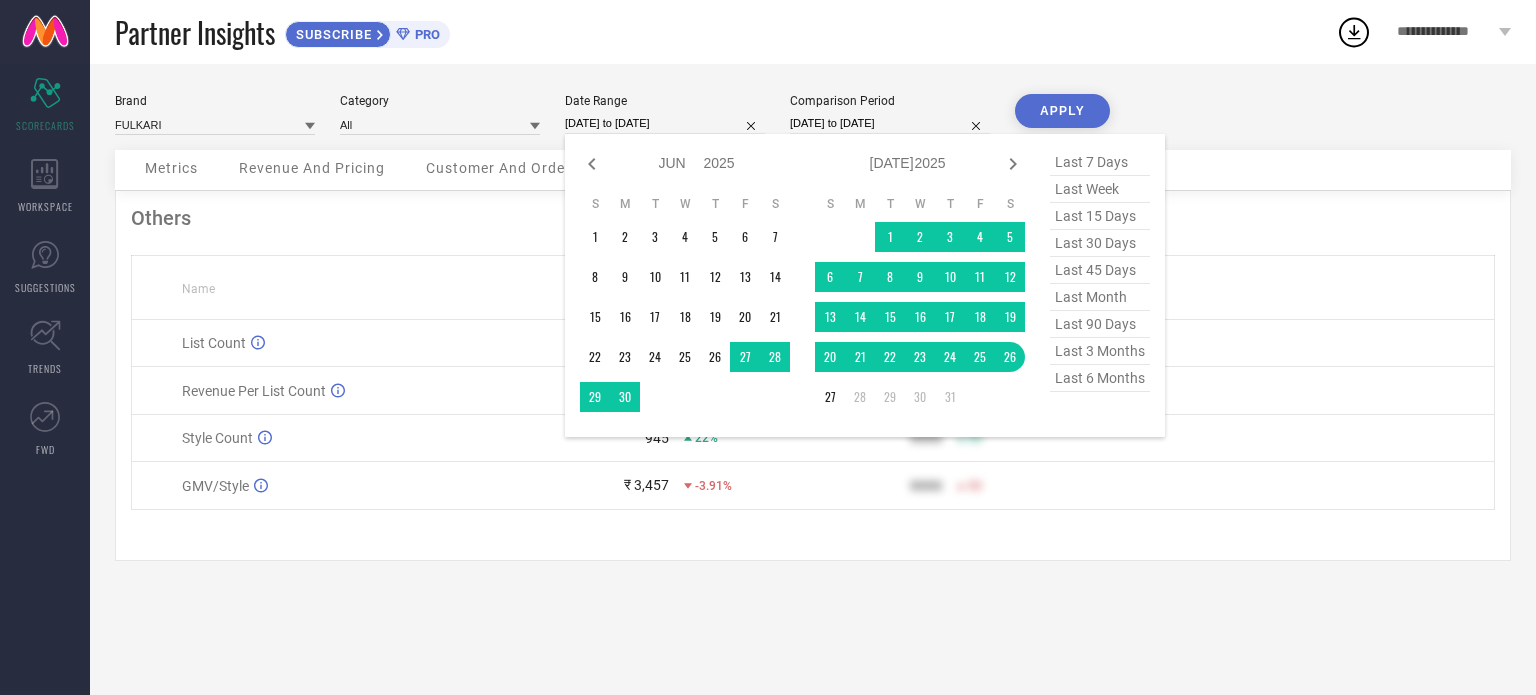 click on "[DATE] to [DATE]" at bounding box center [665, 123] 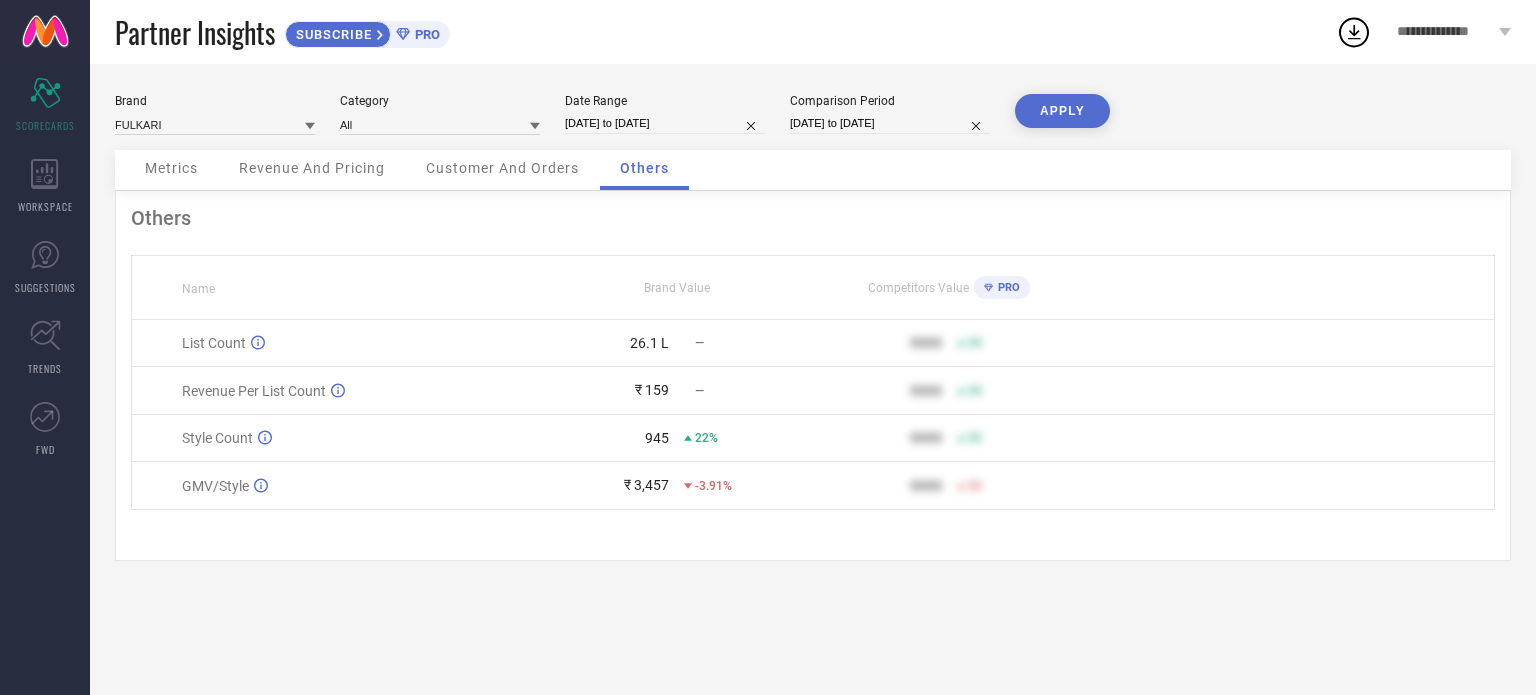 click on "APPLY" at bounding box center [1062, 111] 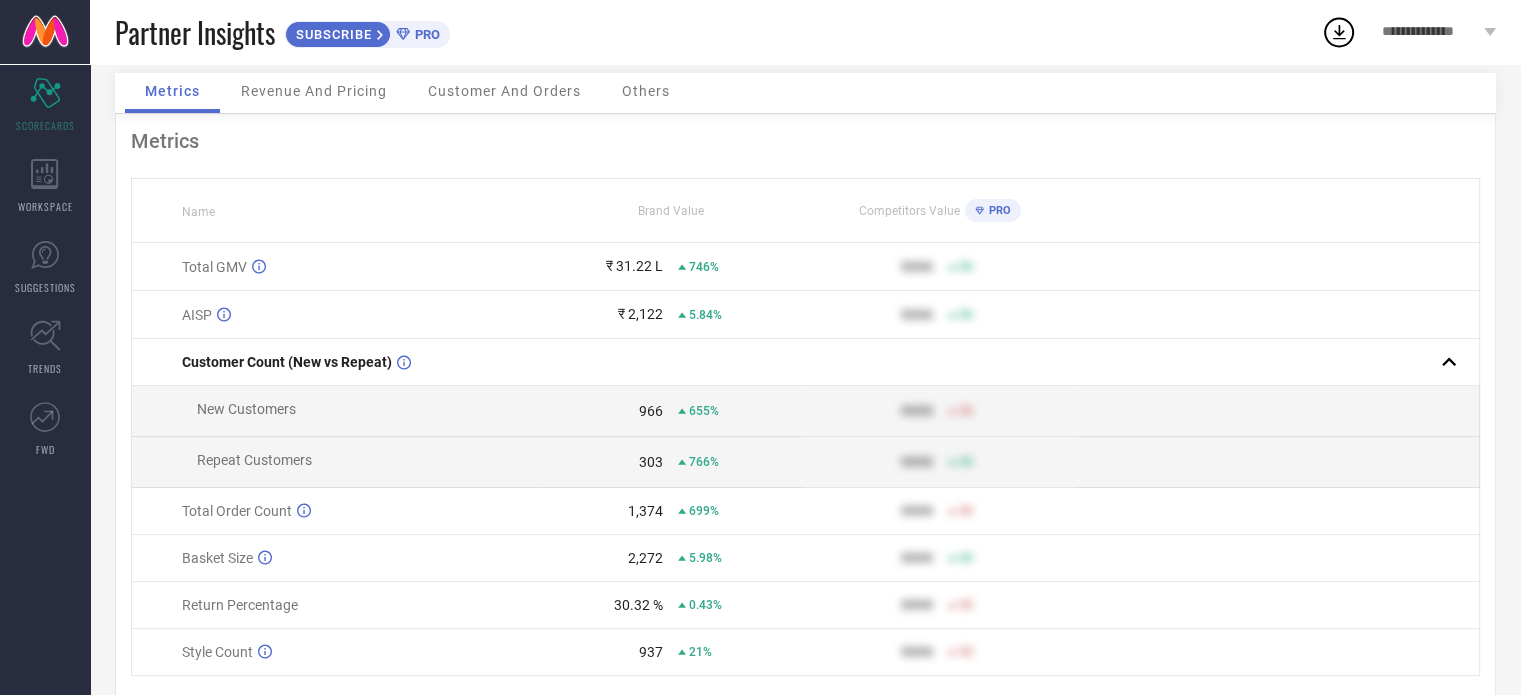 scroll, scrollTop: 0, scrollLeft: 0, axis: both 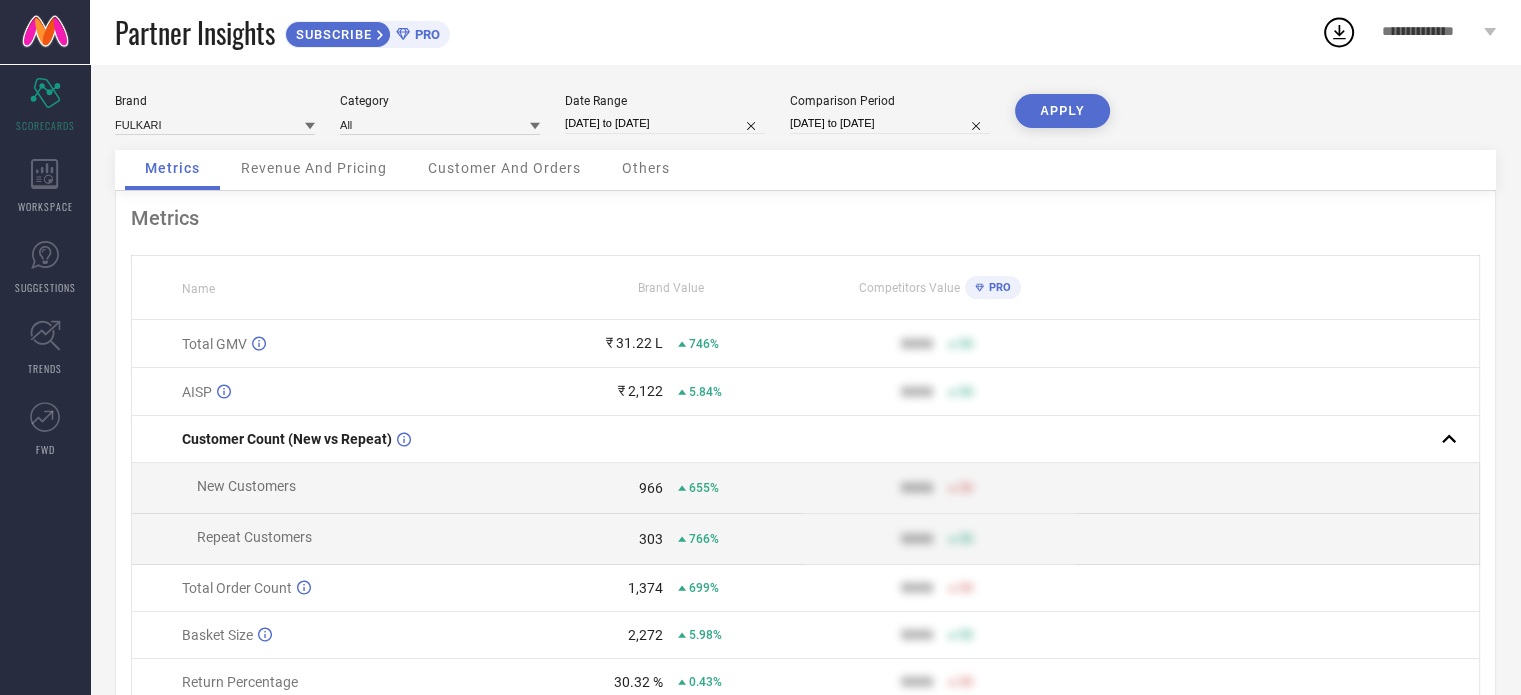 click on "Revenue And Pricing" at bounding box center [314, 168] 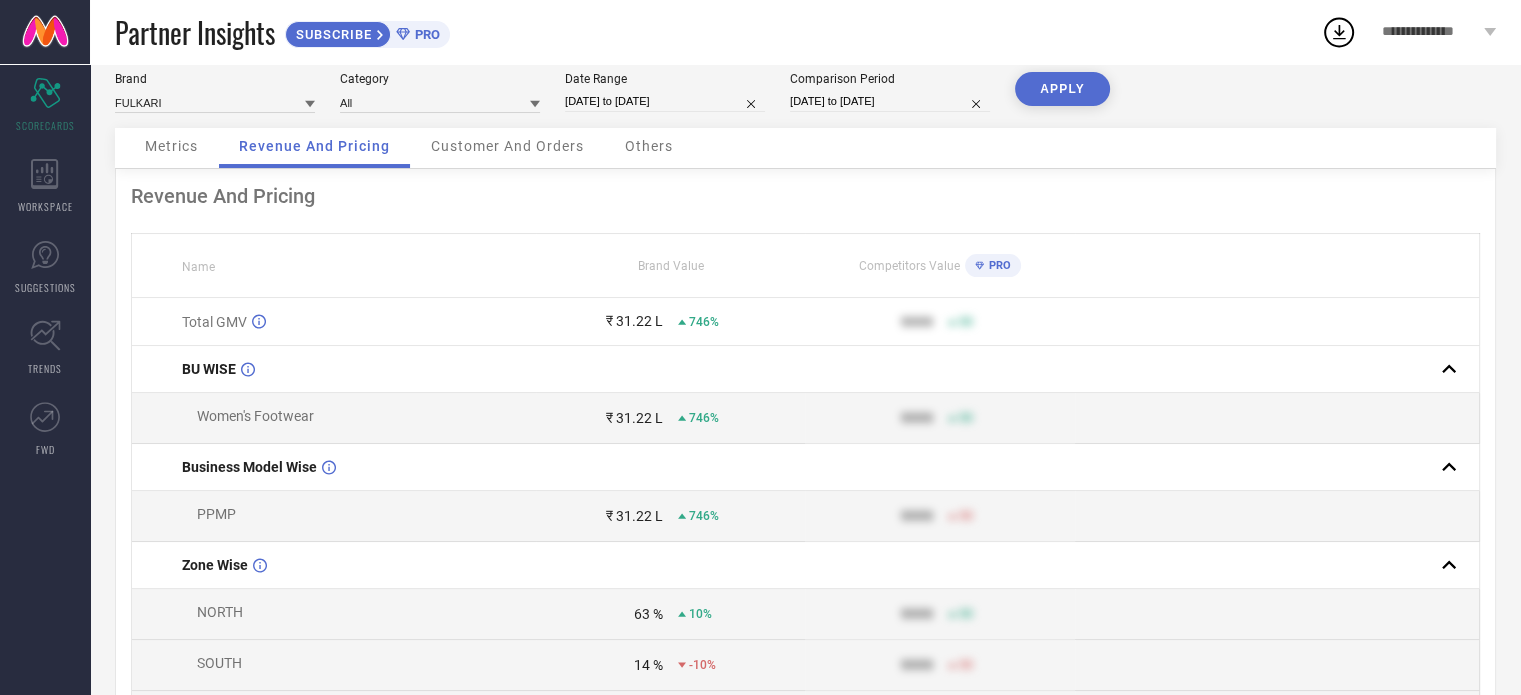 scroll, scrollTop: 0, scrollLeft: 0, axis: both 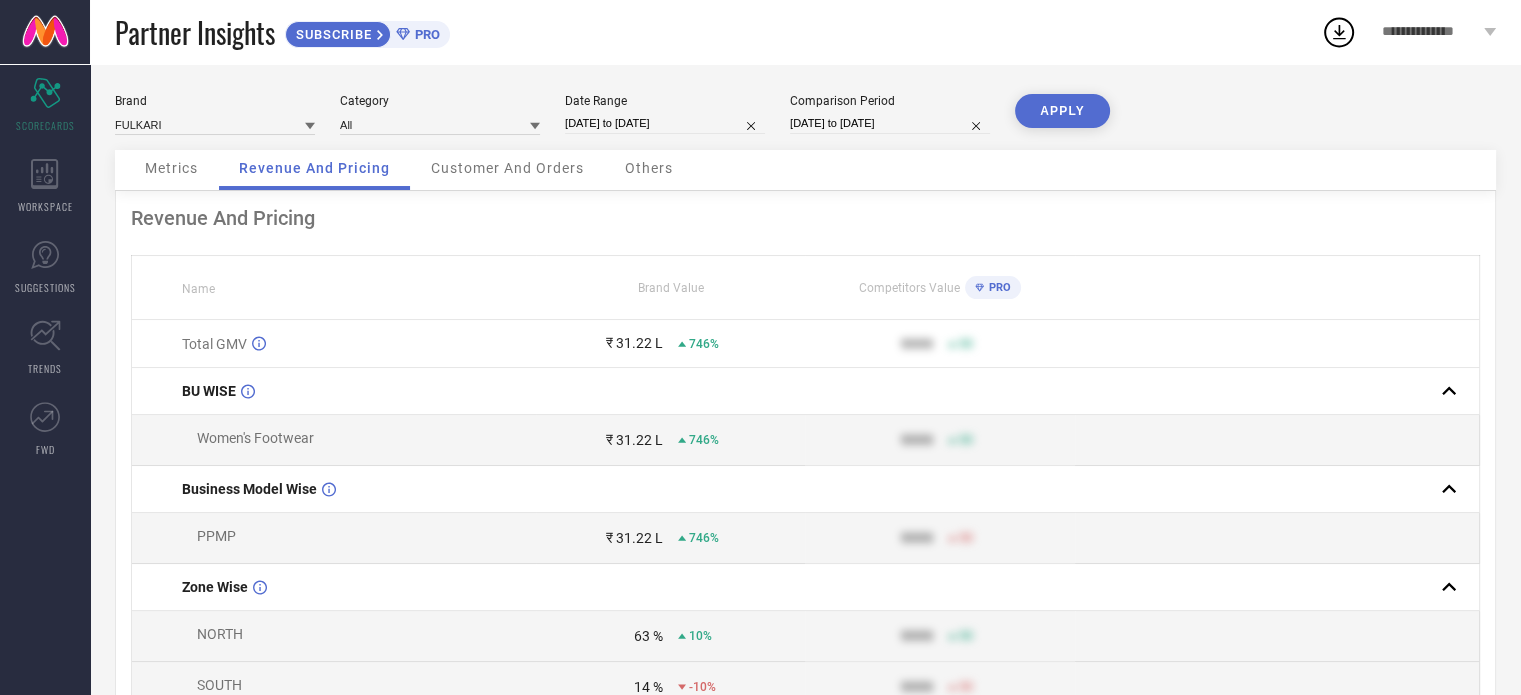 click on "Customer And Orders" at bounding box center (507, 168) 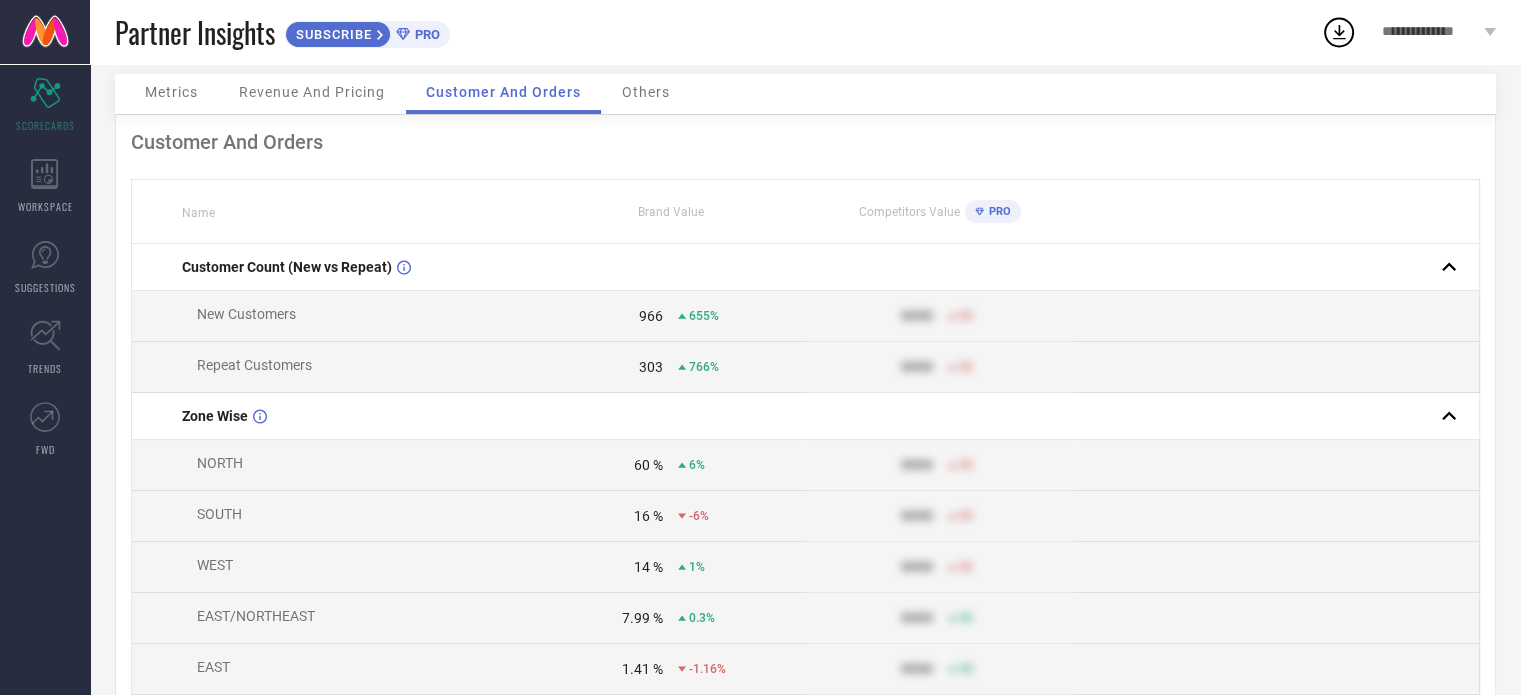 scroll, scrollTop: 0, scrollLeft: 0, axis: both 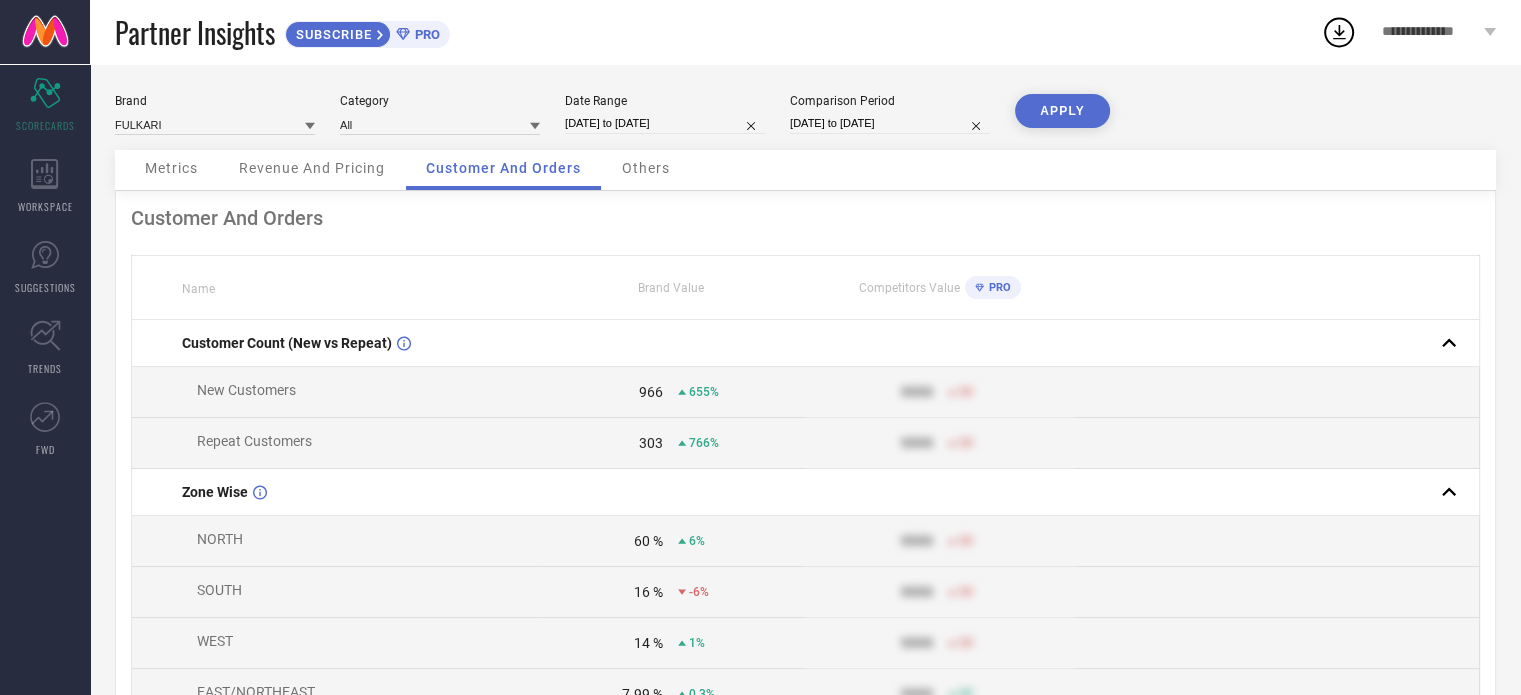 click on "Metrics" at bounding box center [171, 168] 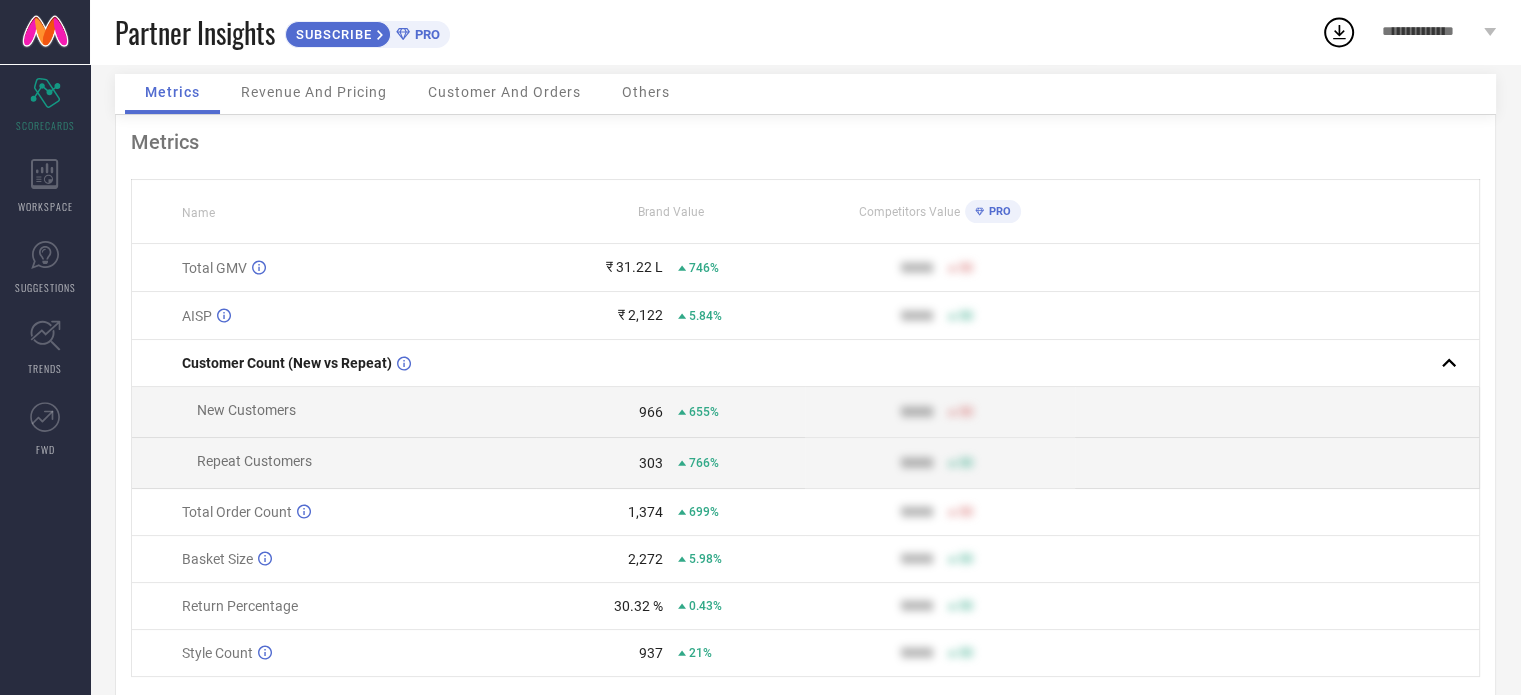 scroll, scrollTop: 0, scrollLeft: 0, axis: both 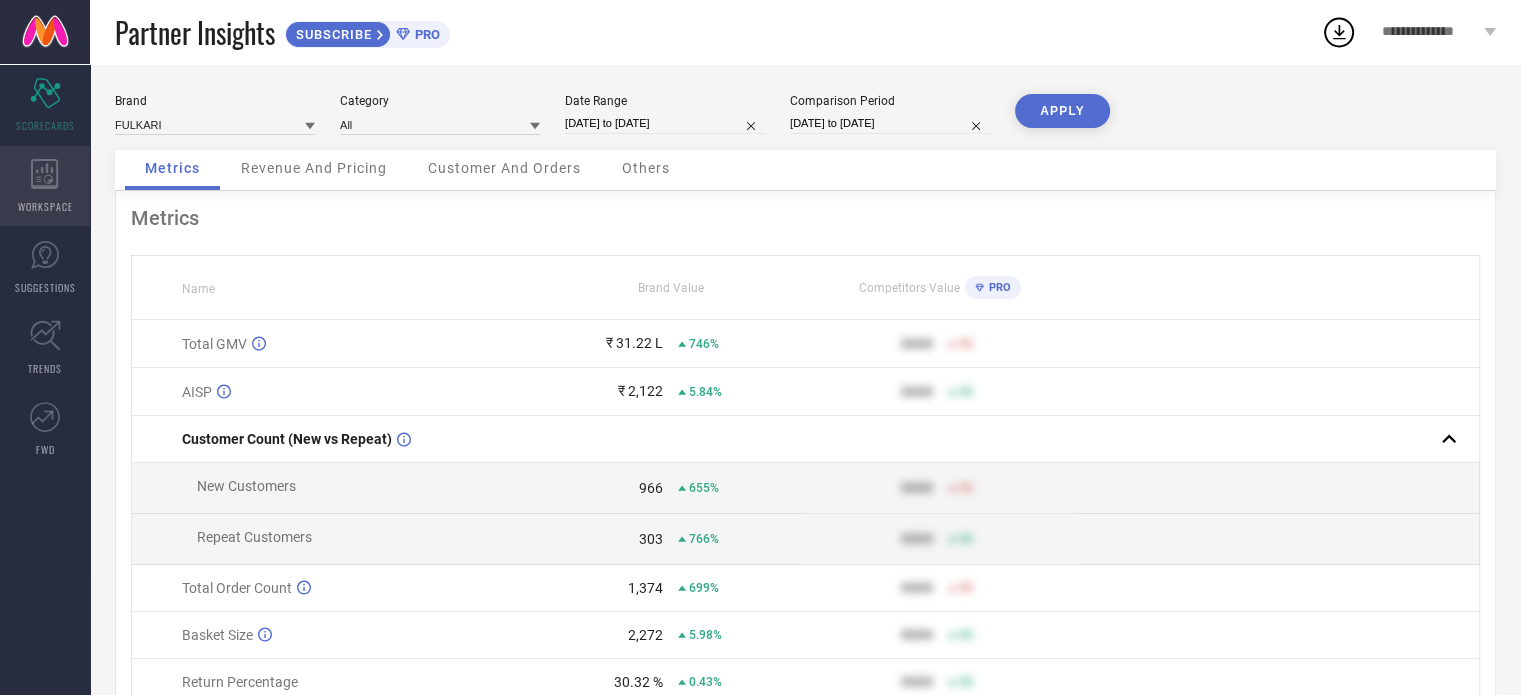 click 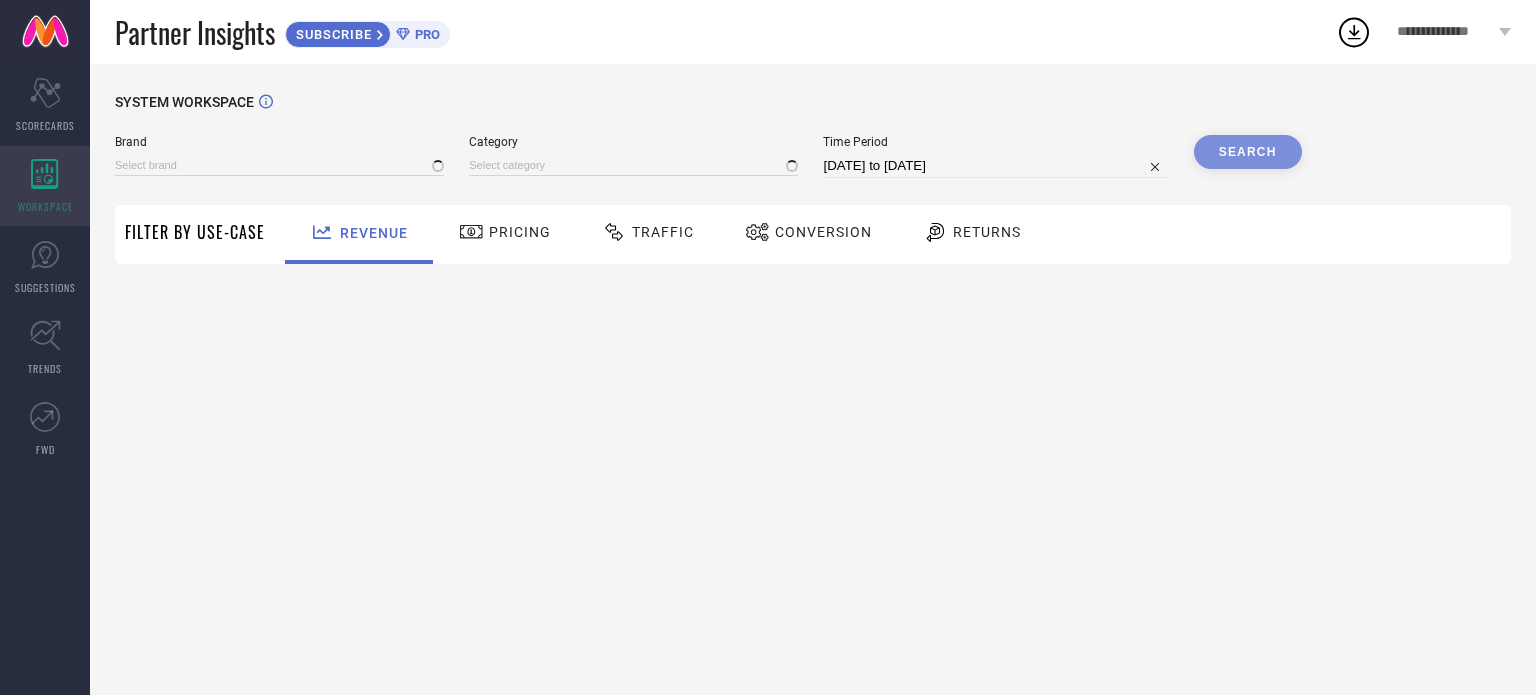 type on "FULKARI" 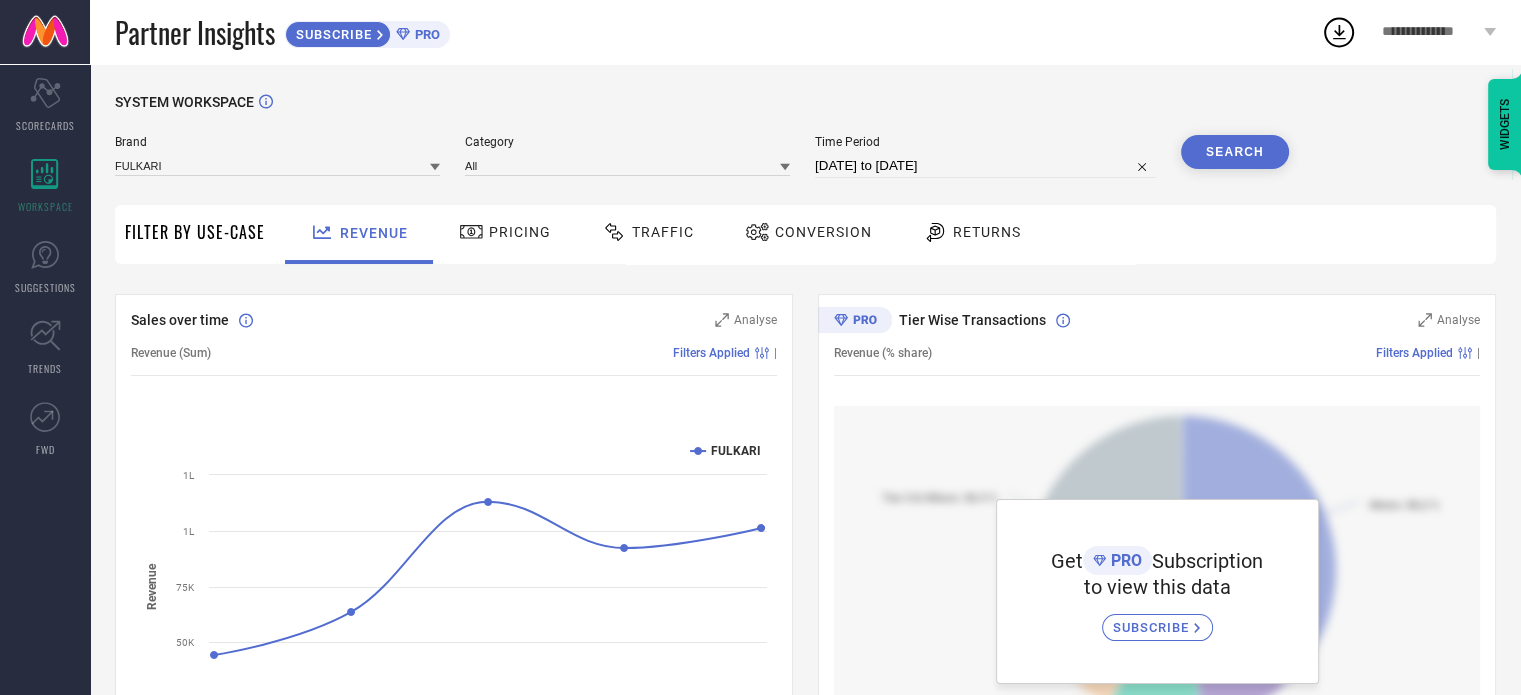 click on "[DATE] to [DATE]" at bounding box center (985, 166) 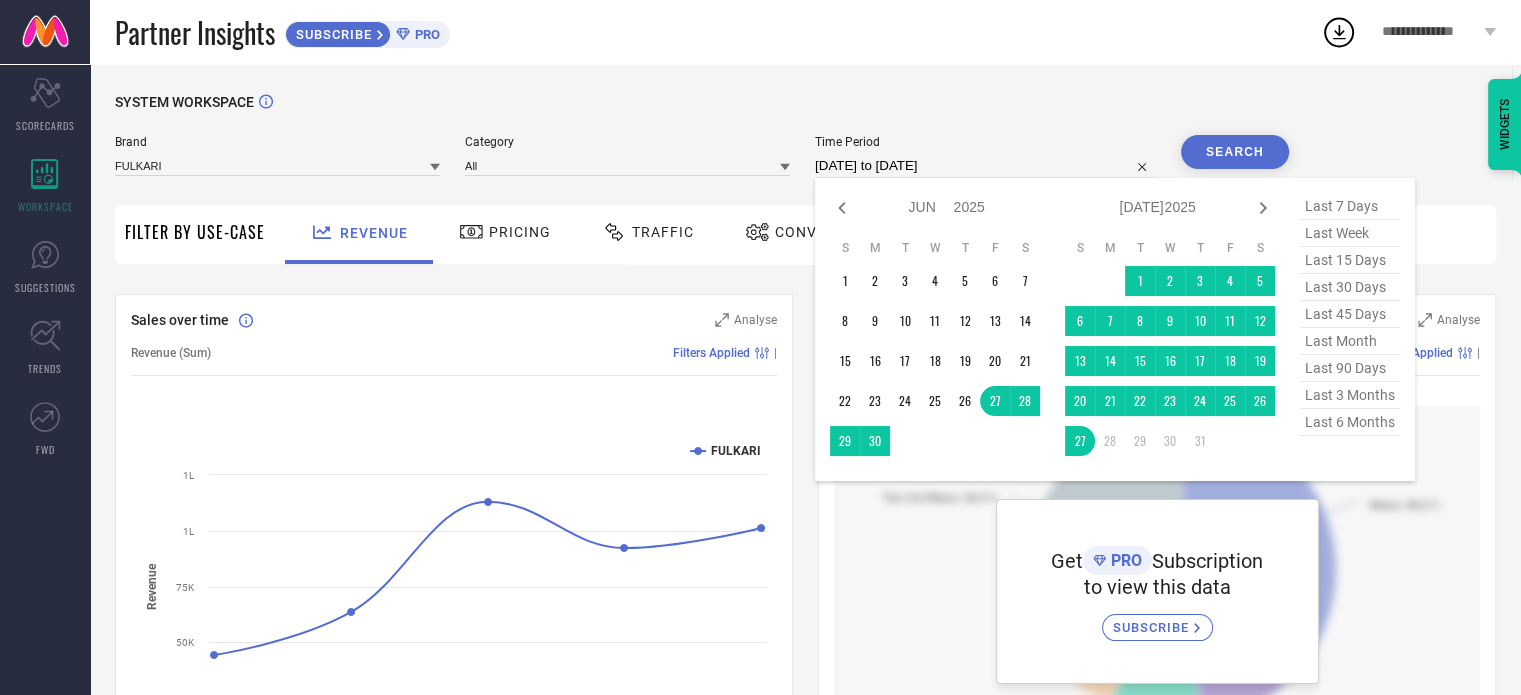 click on "last 6 months" at bounding box center [1350, 422] 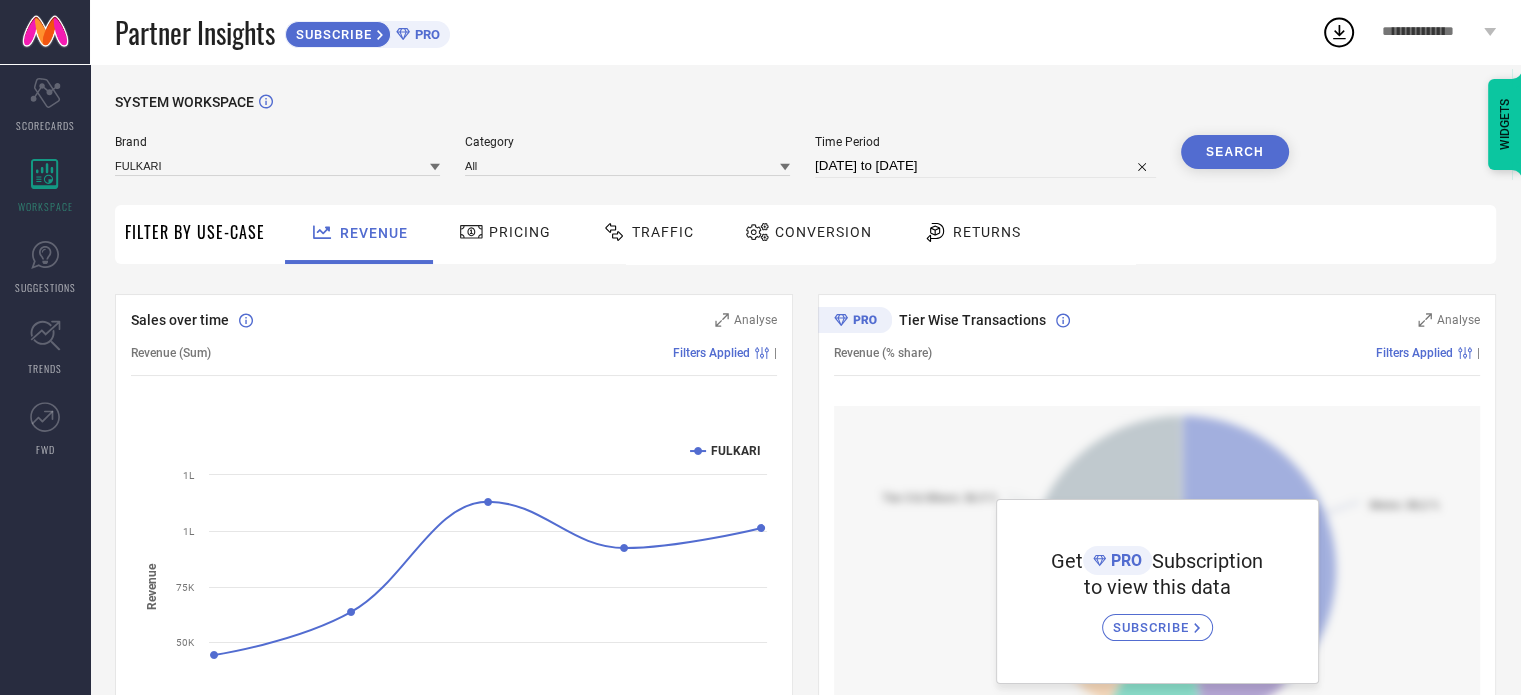 click on "Search" at bounding box center (1235, 152) 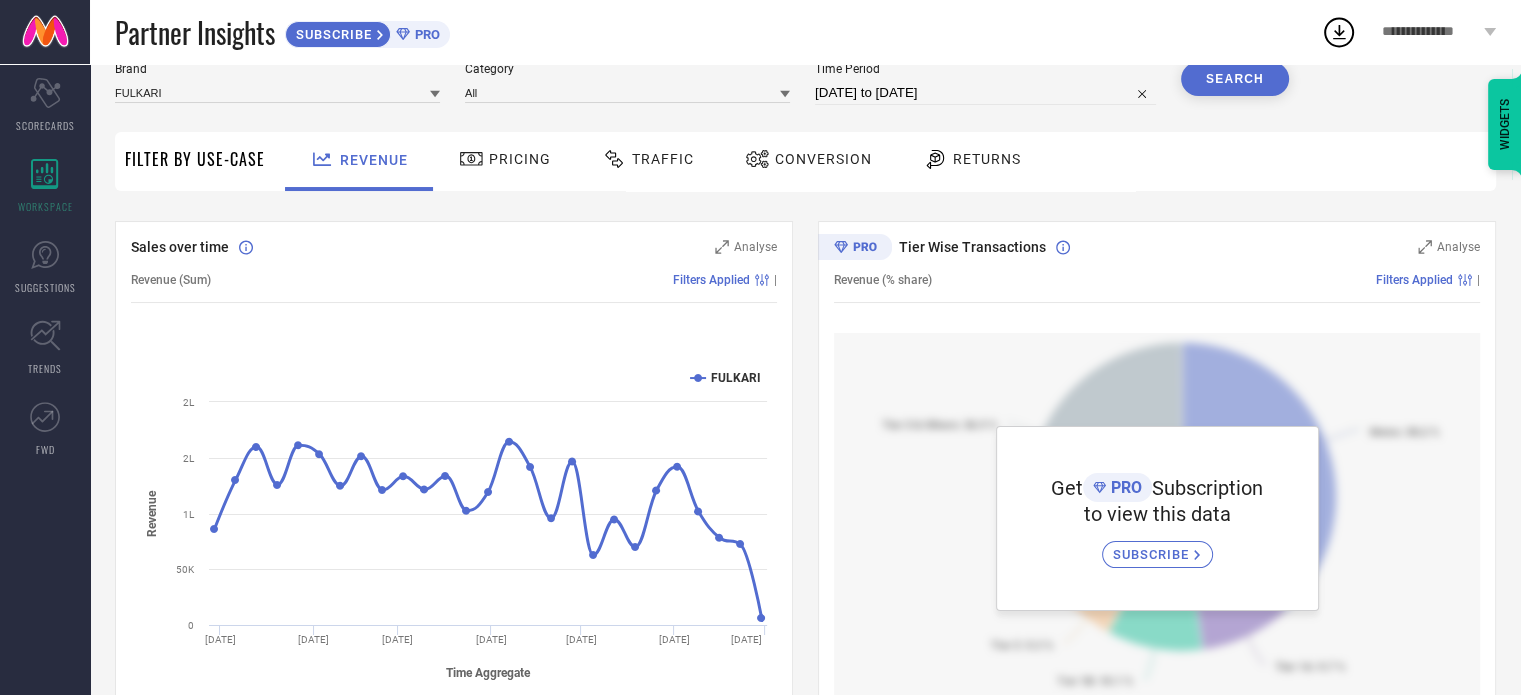 scroll, scrollTop: 0, scrollLeft: 0, axis: both 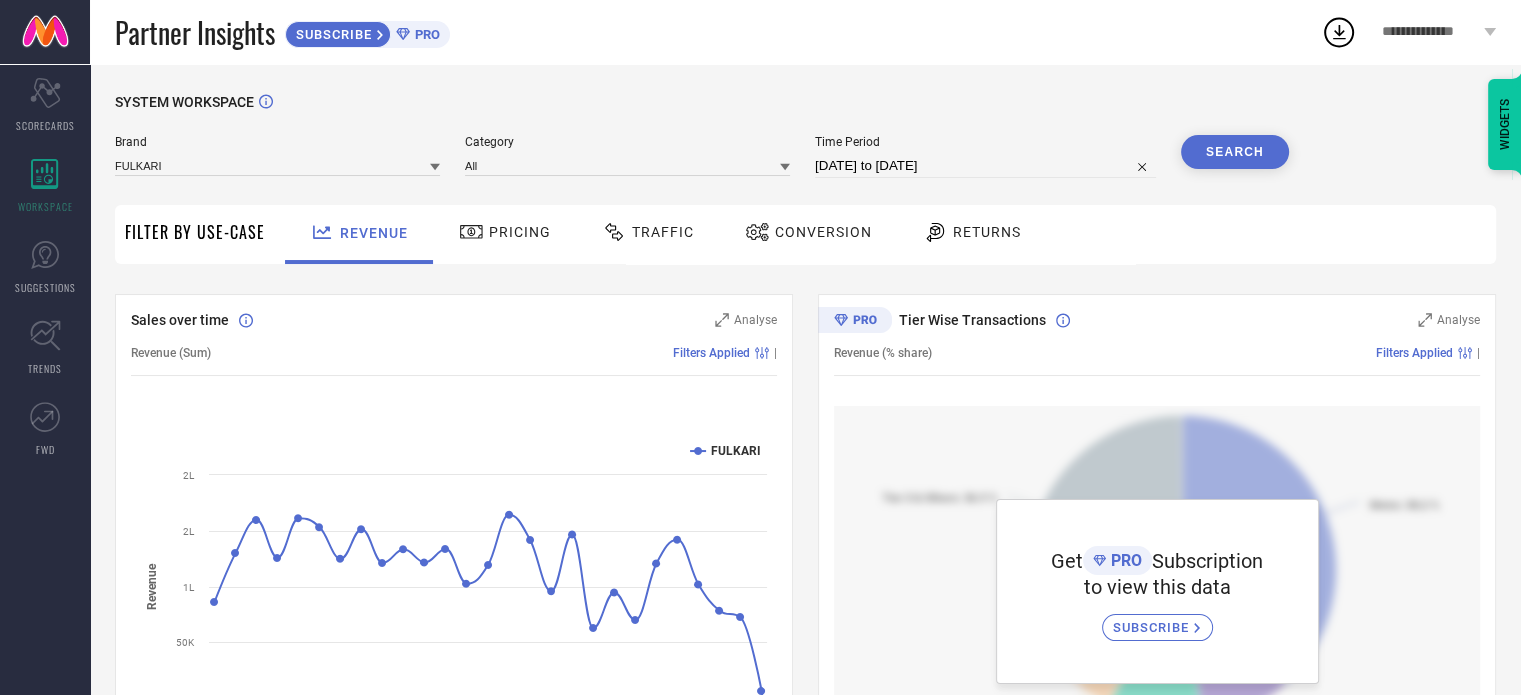 click on "Pricing" at bounding box center (520, 232) 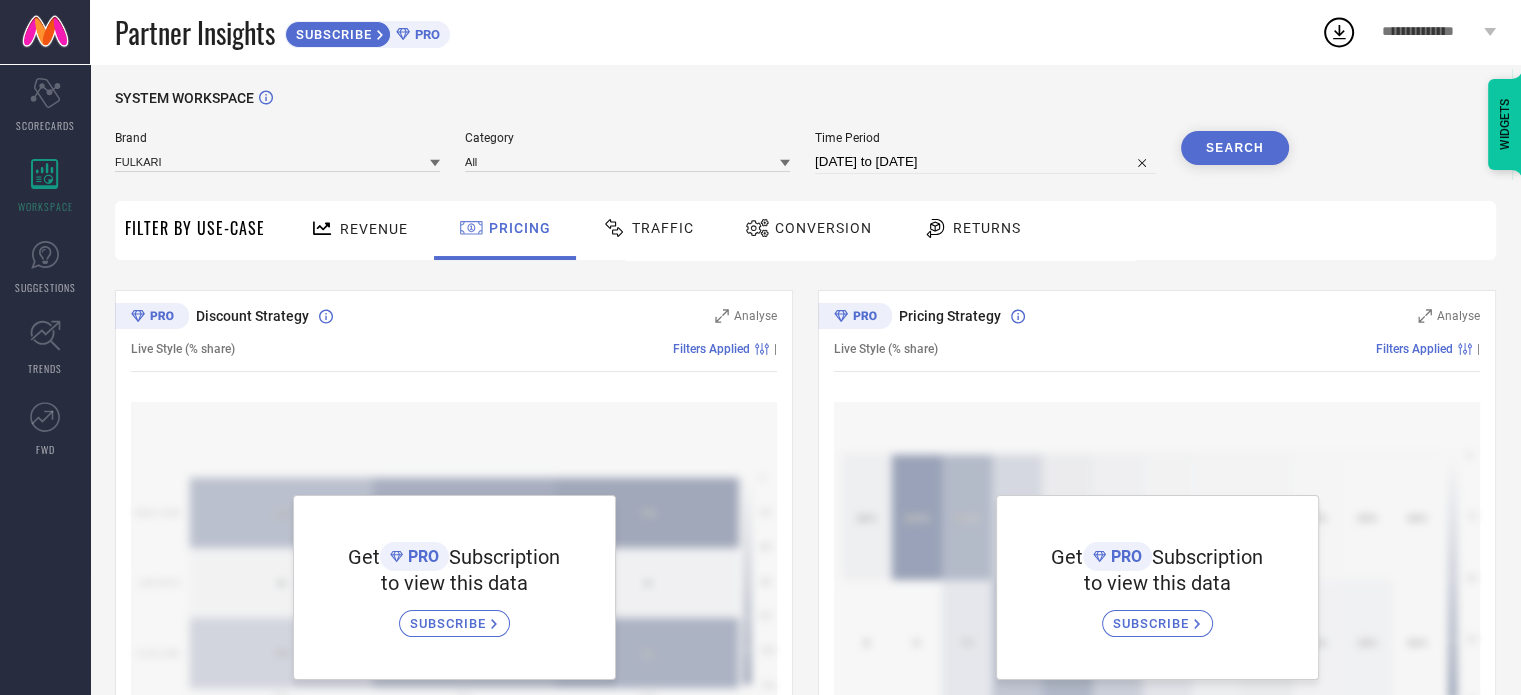 scroll, scrollTop: 0, scrollLeft: 0, axis: both 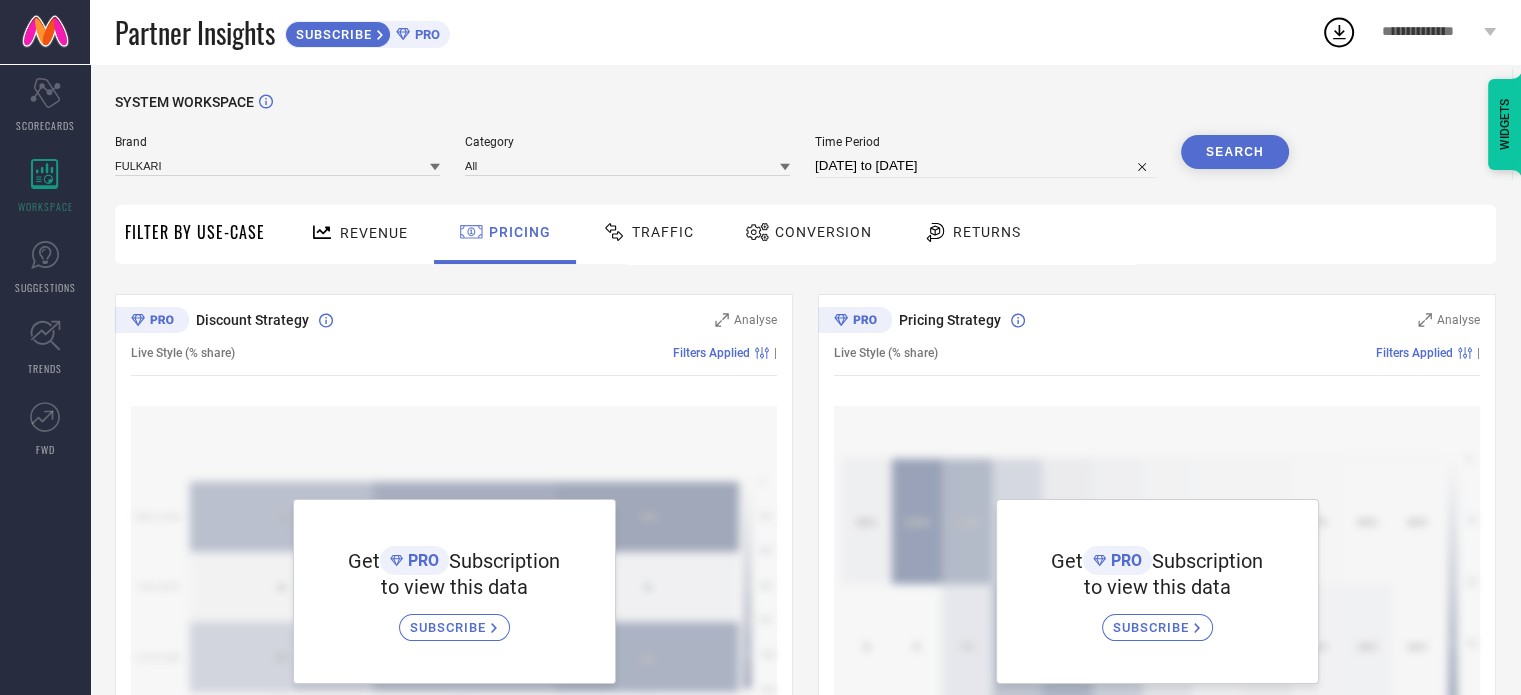 click on "Traffic" at bounding box center (663, 232) 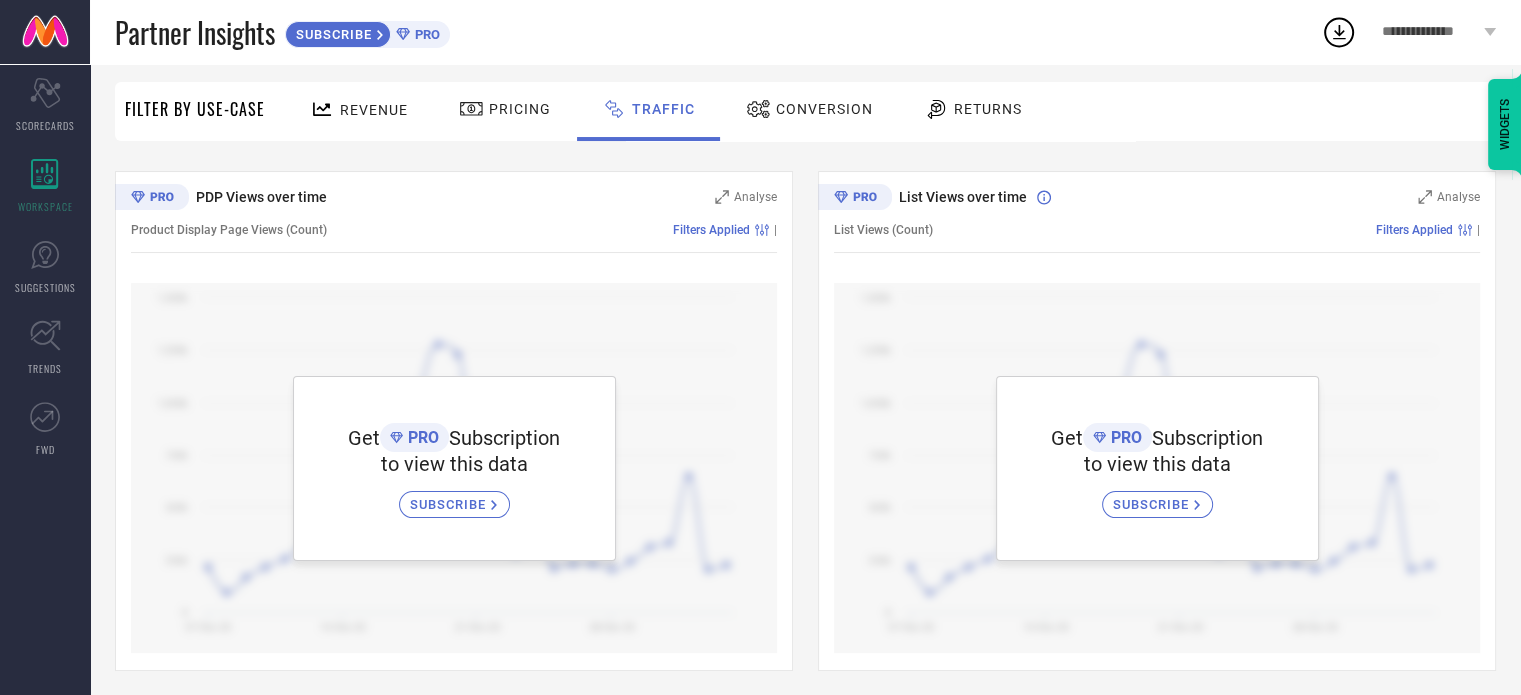 scroll, scrollTop: 129, scrollLeft: 0, axis: vertical 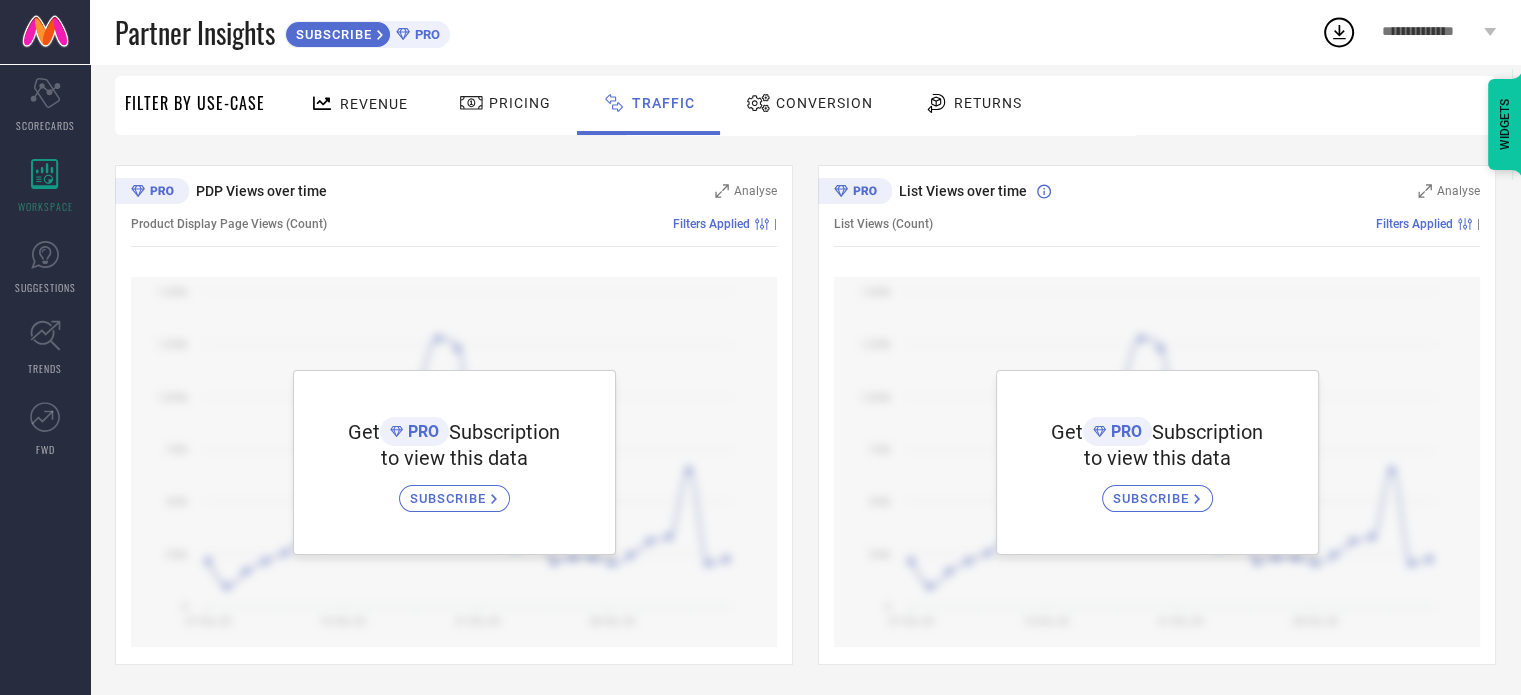 click on "Conversion" at bounding box center [824, 103] 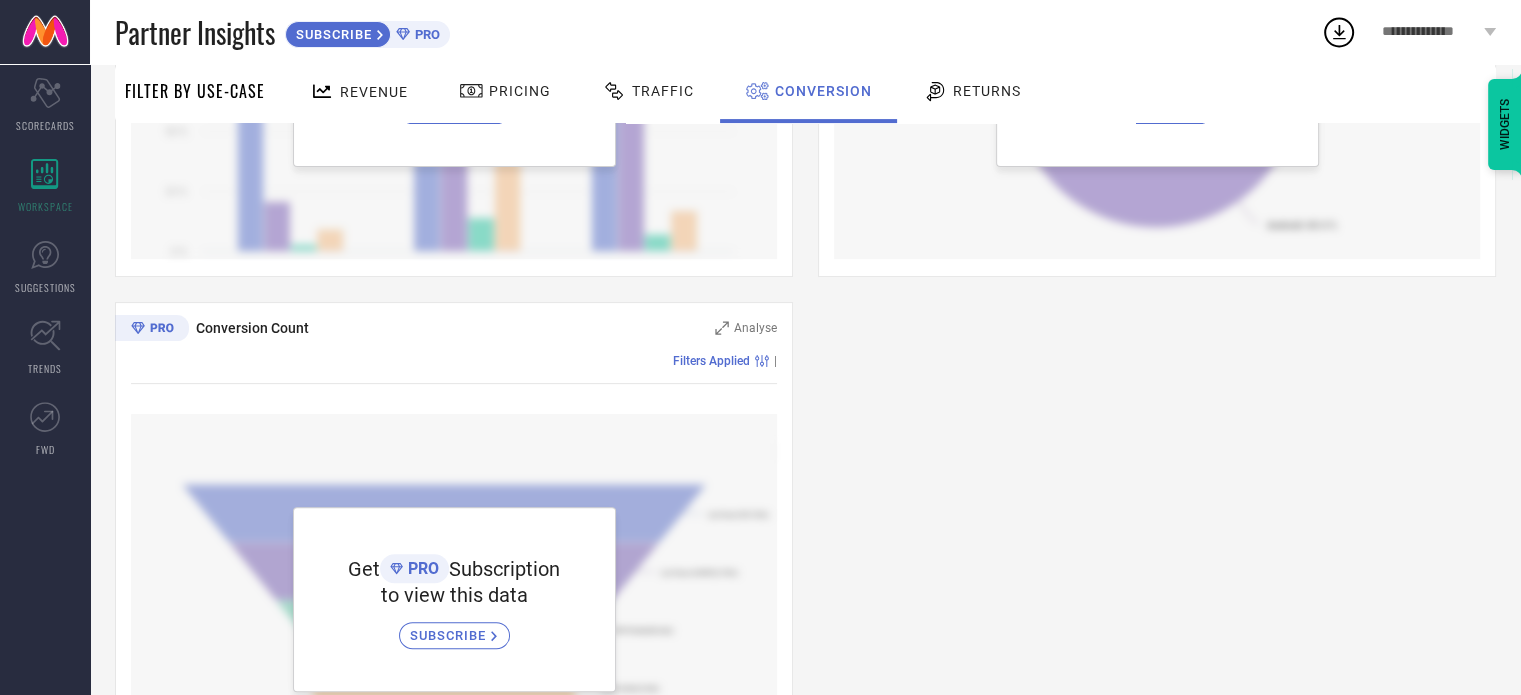 scroll, scrollTop: 254, scrollLeft: 0, axis: vertical 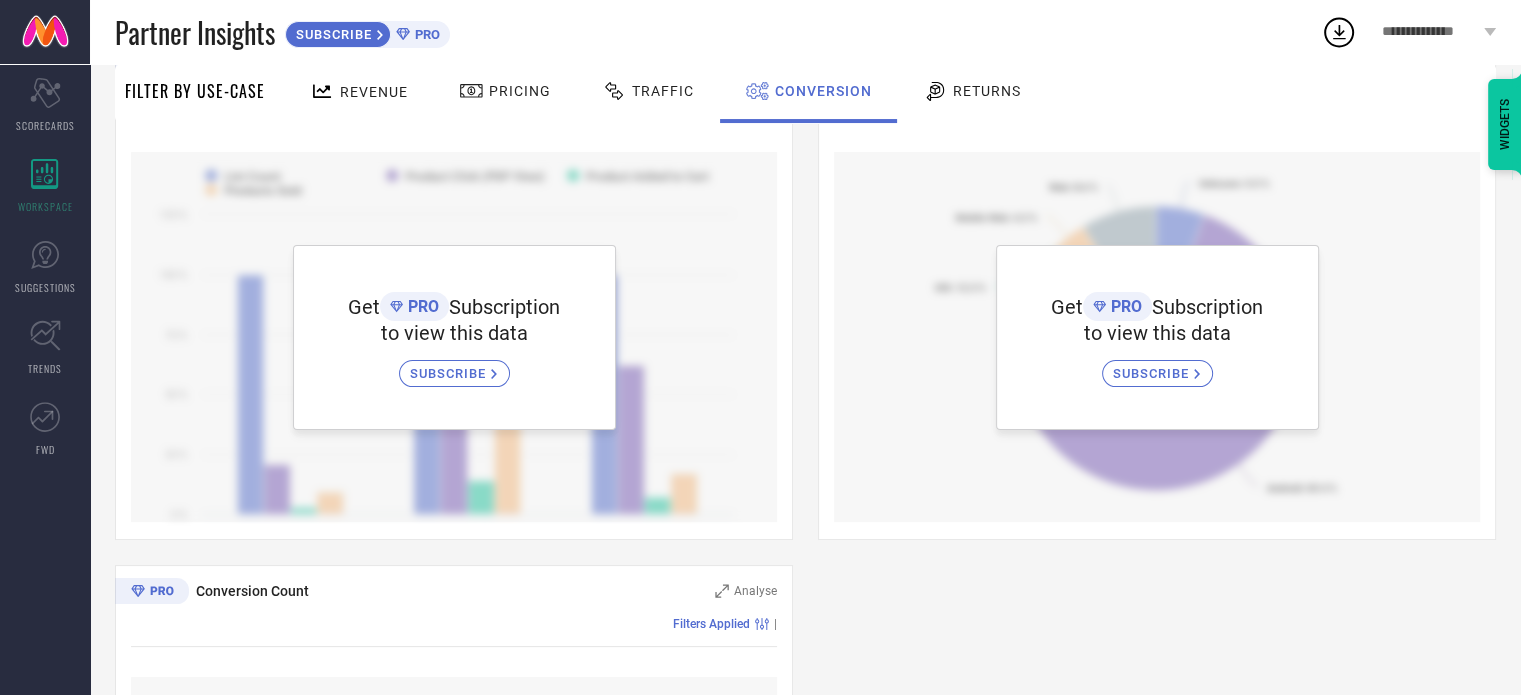 click on "Returns" at bounding box center [987, 91] 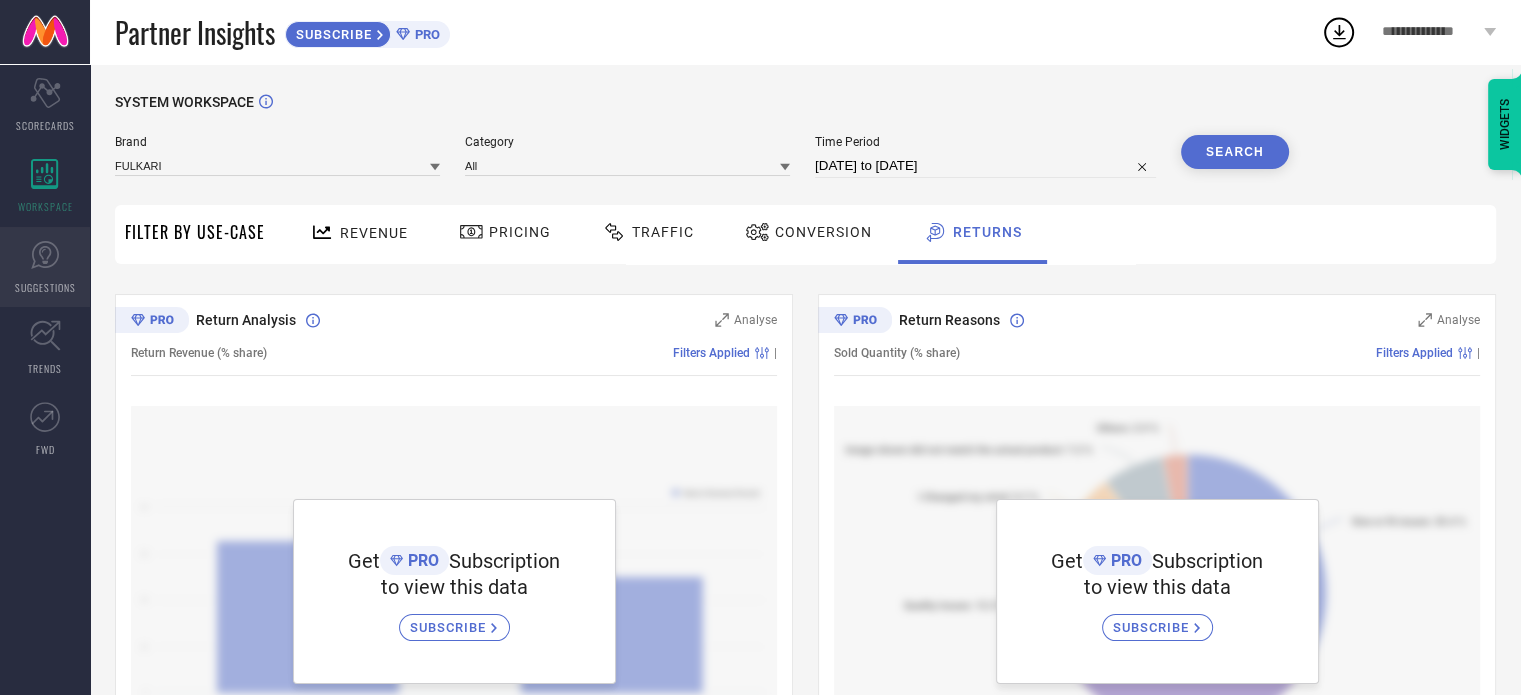 click on "SUGGESTIONS" at bounding box center [45, 267] 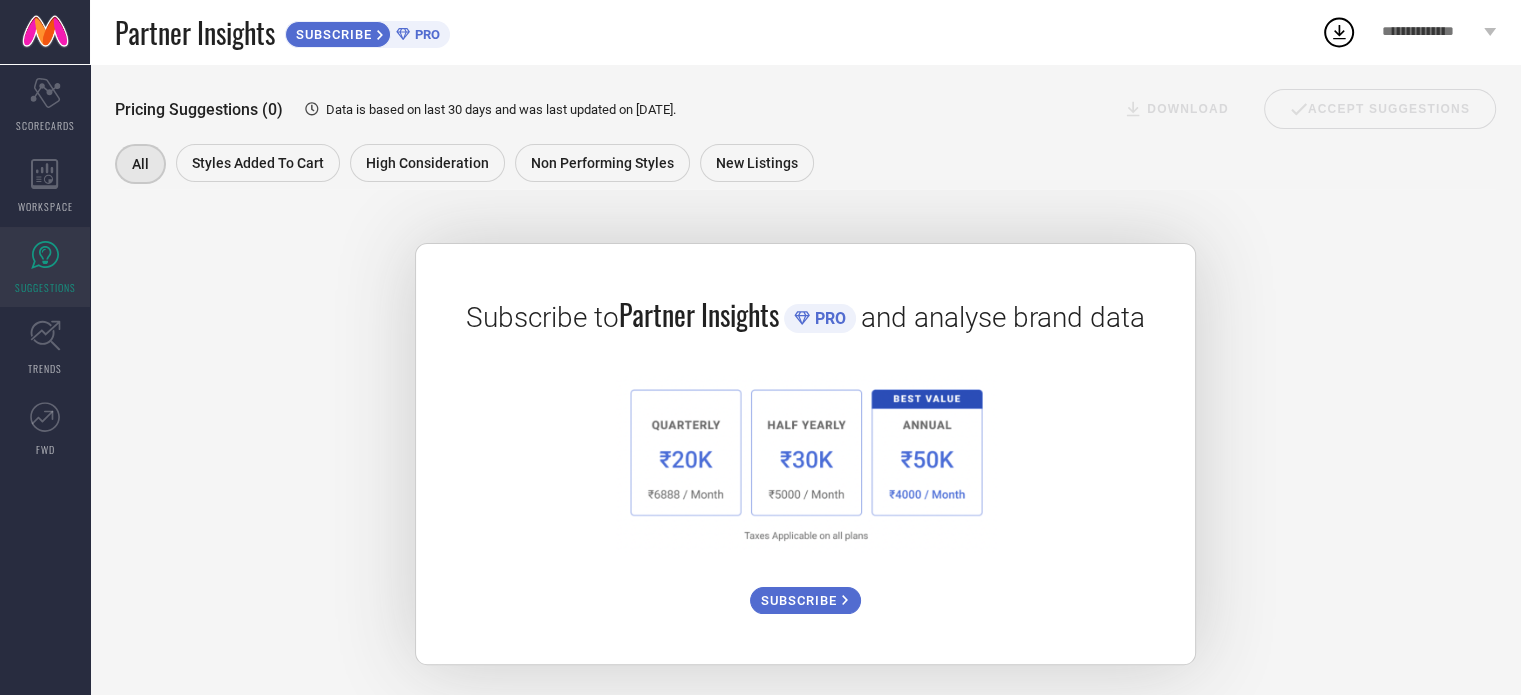 scroll, scrollTop: 0, scrollLeft: 0, axis: both 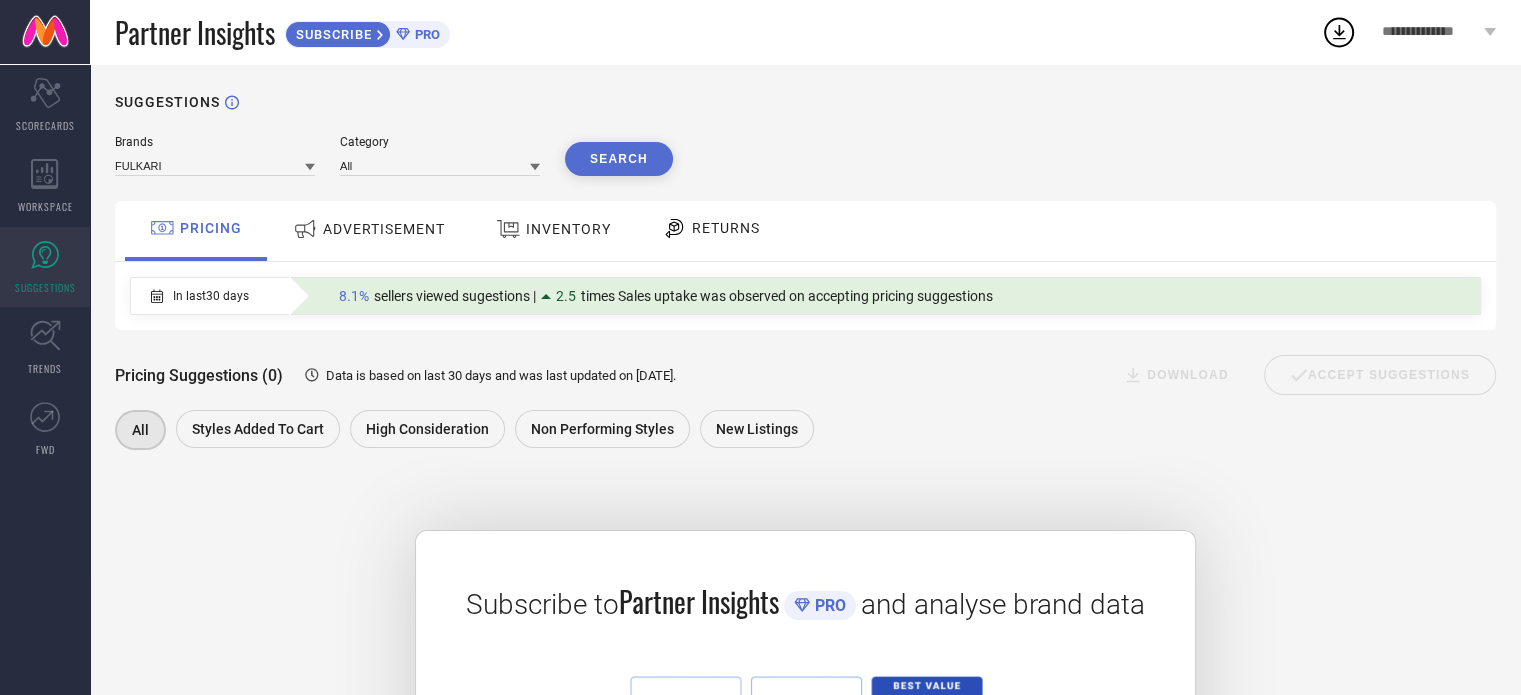 click on "ADVERTISEMENT" at bounding box center [384, 229] 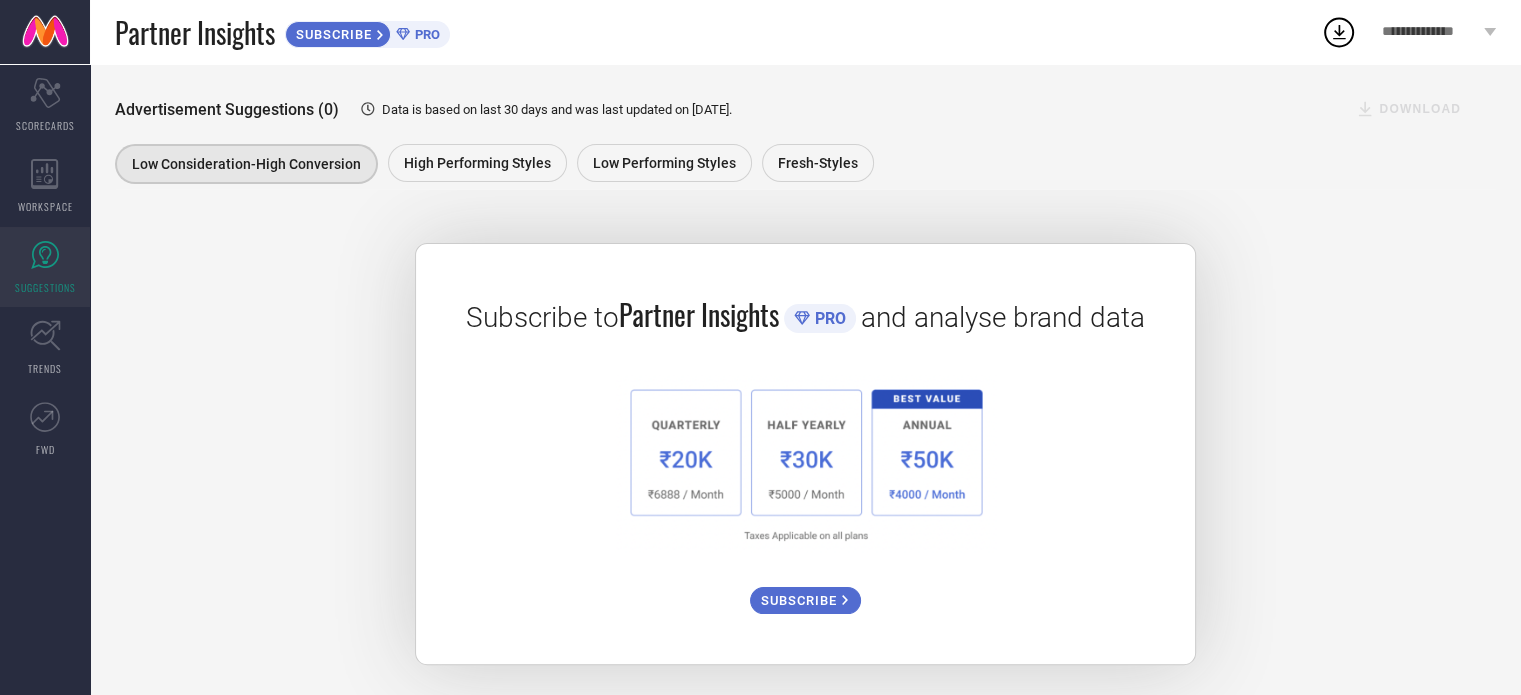 scroll, scrollTop: 0, scrollLeft: 0, axis: both 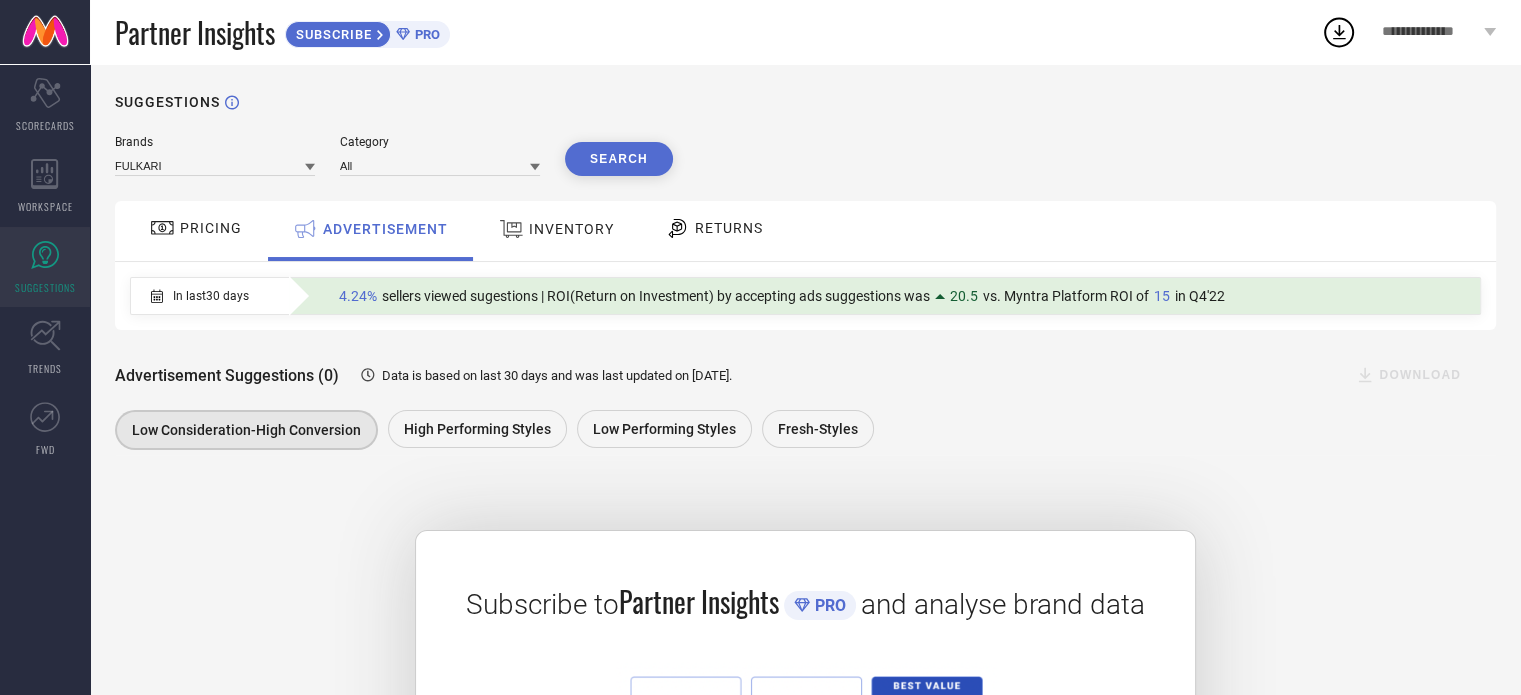 click on "INVENTORY" at bounding box center (571, 229) 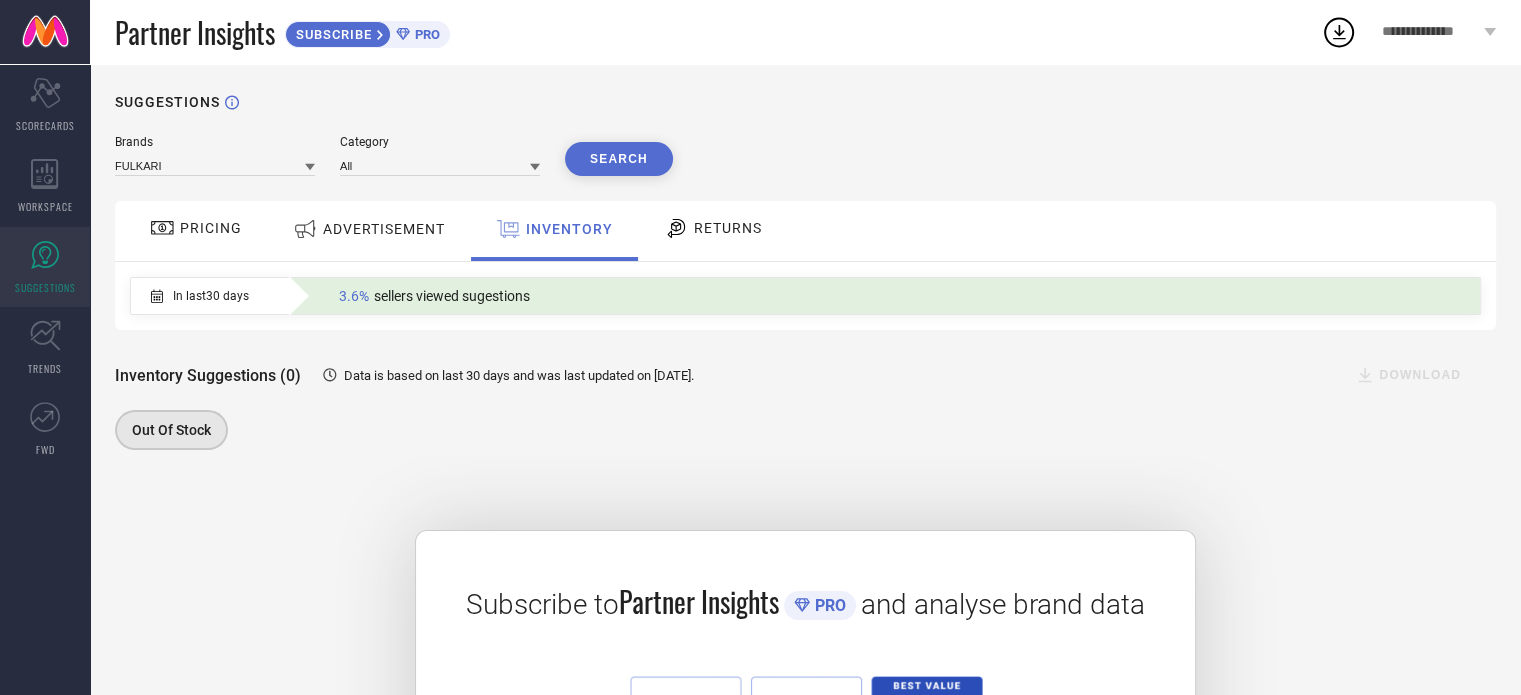 click on "In last  30   days" at bounding box center [211, 296] 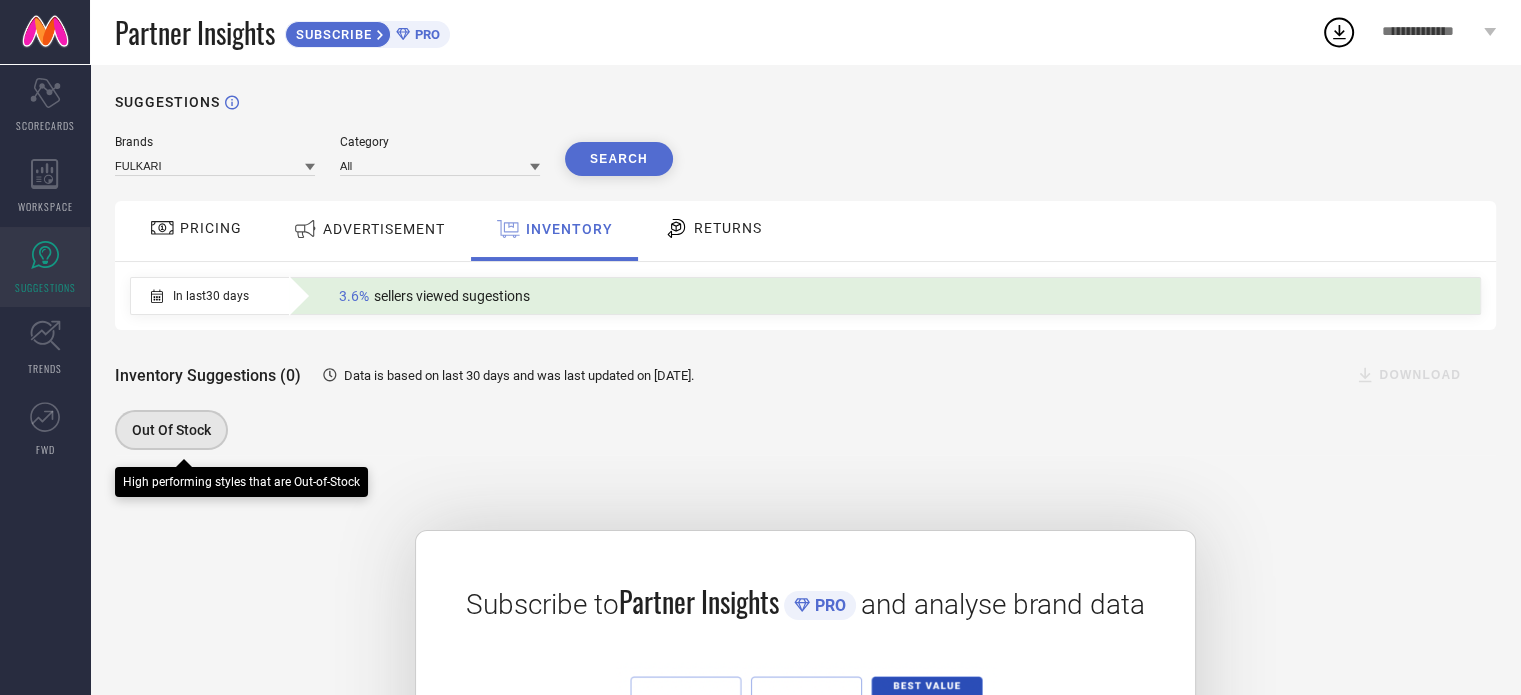 click on "Out Of Stock" at bounding box center [171, 430] 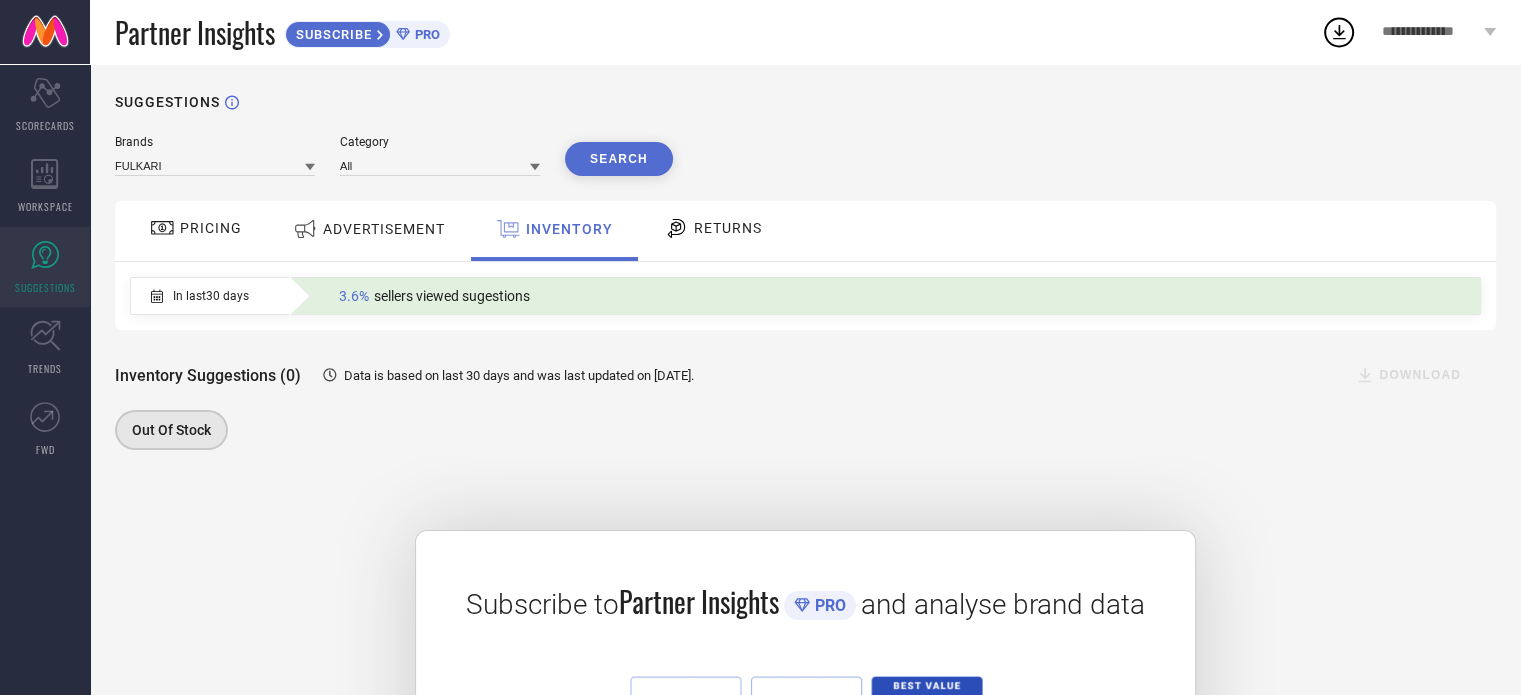 click on "RETURNS" at bounding box center (728, 228) 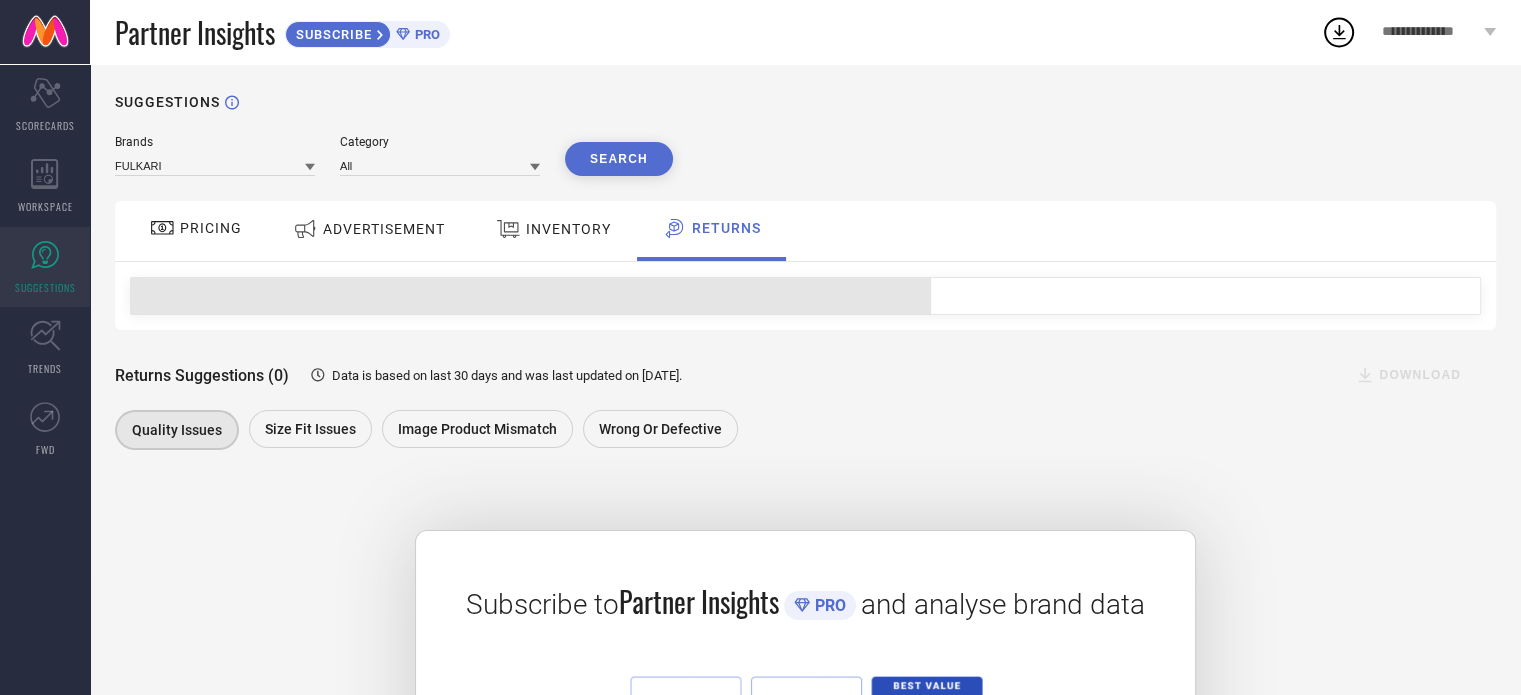 click on "Category All" at bounding box center [440, 155] 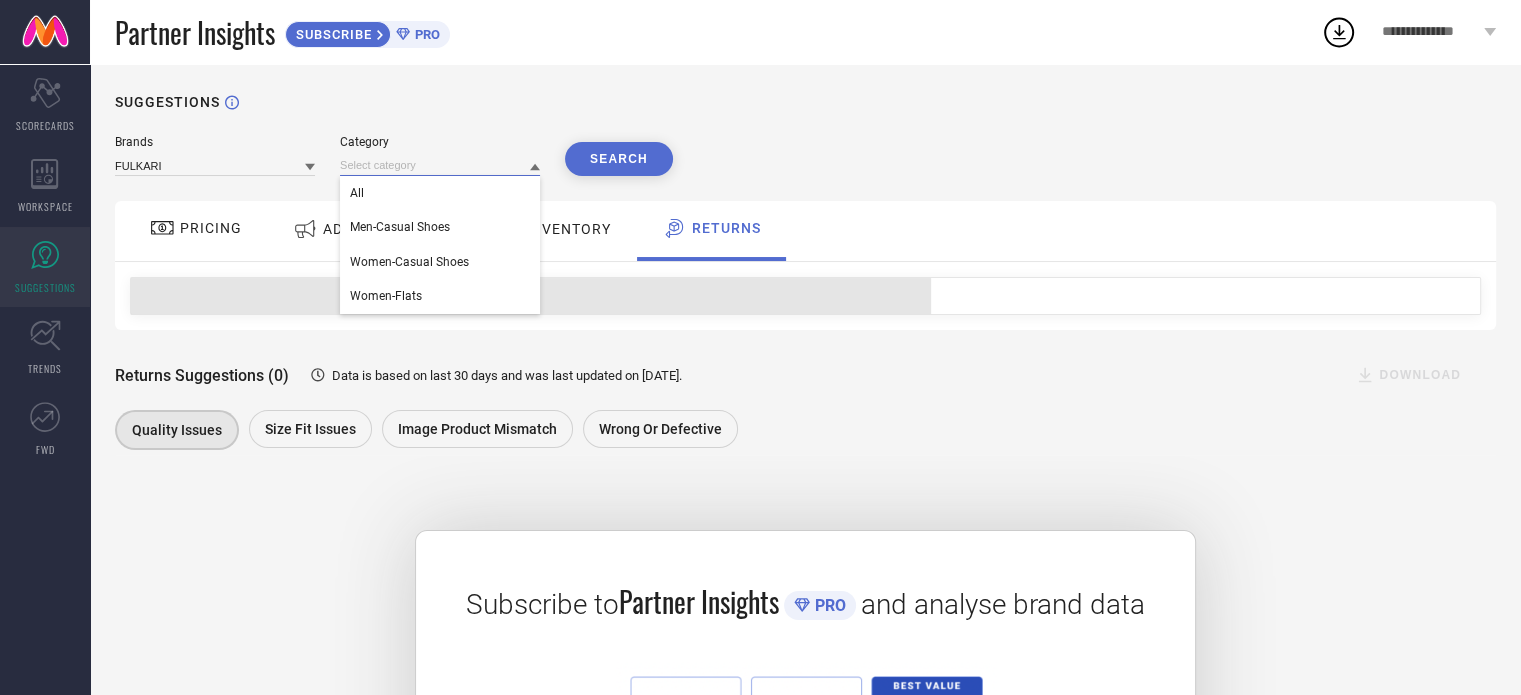 click at bounding box center (440, 165) 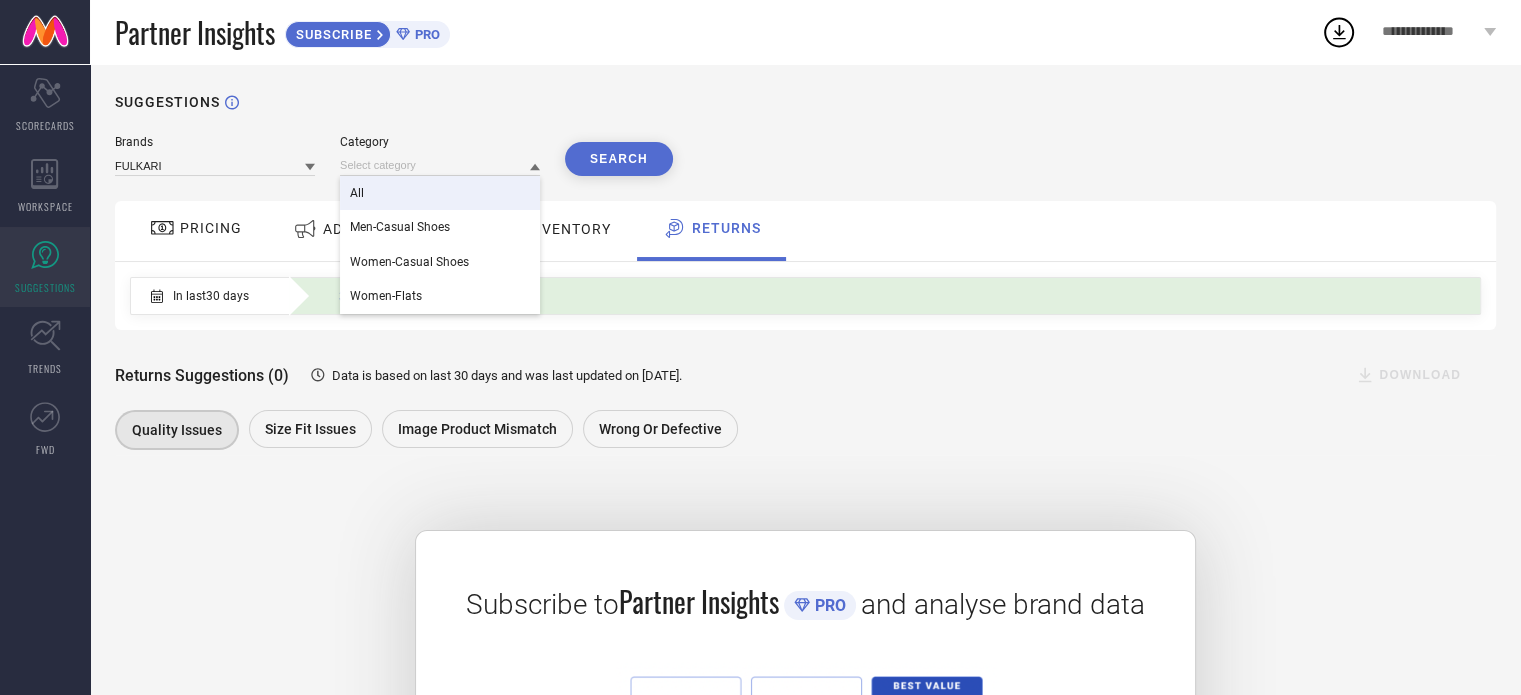 drag, startPoint x: 384, startPoint y: 193, endPoint x: 232, endPoint y: 187, distance: 152.11838 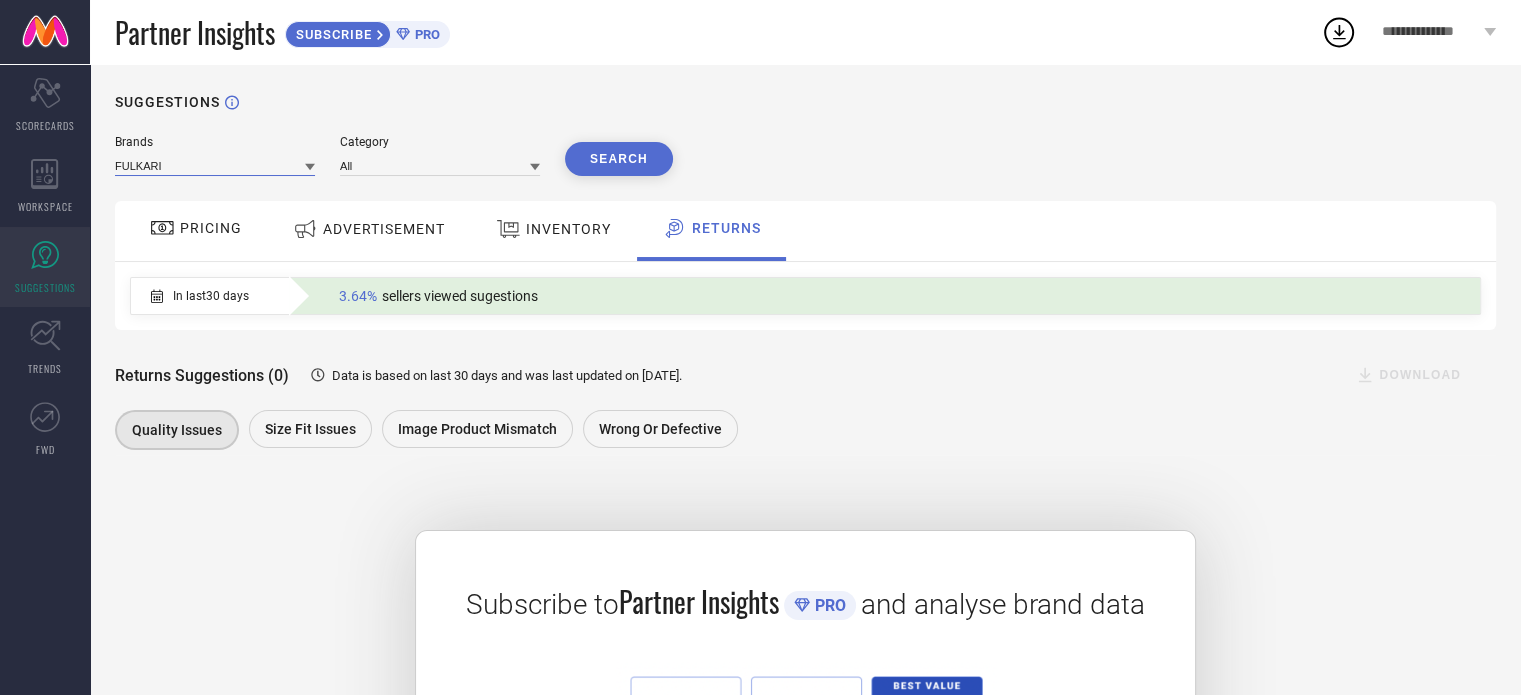 click at bounding box center [215, 165] 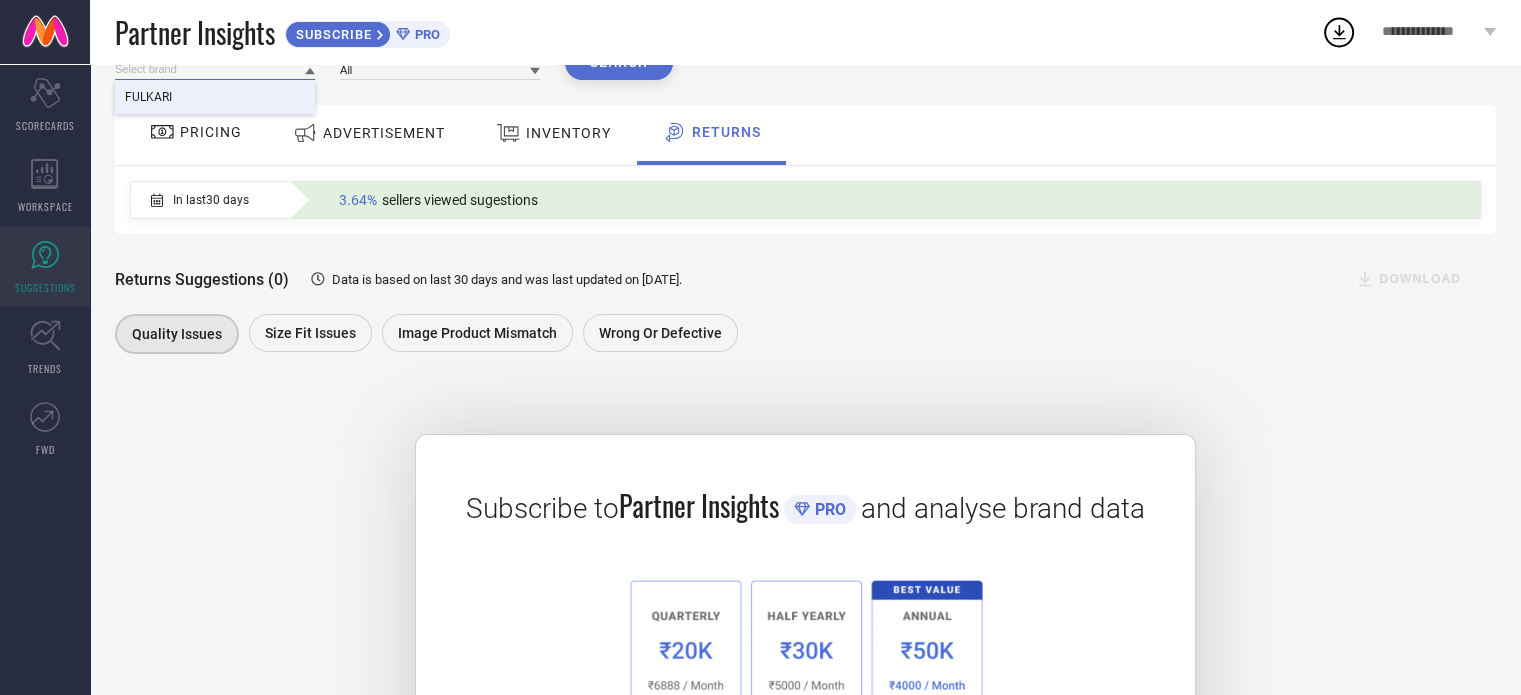 scroll, scrollTop: 0, scrollLeft: 0, axis: both 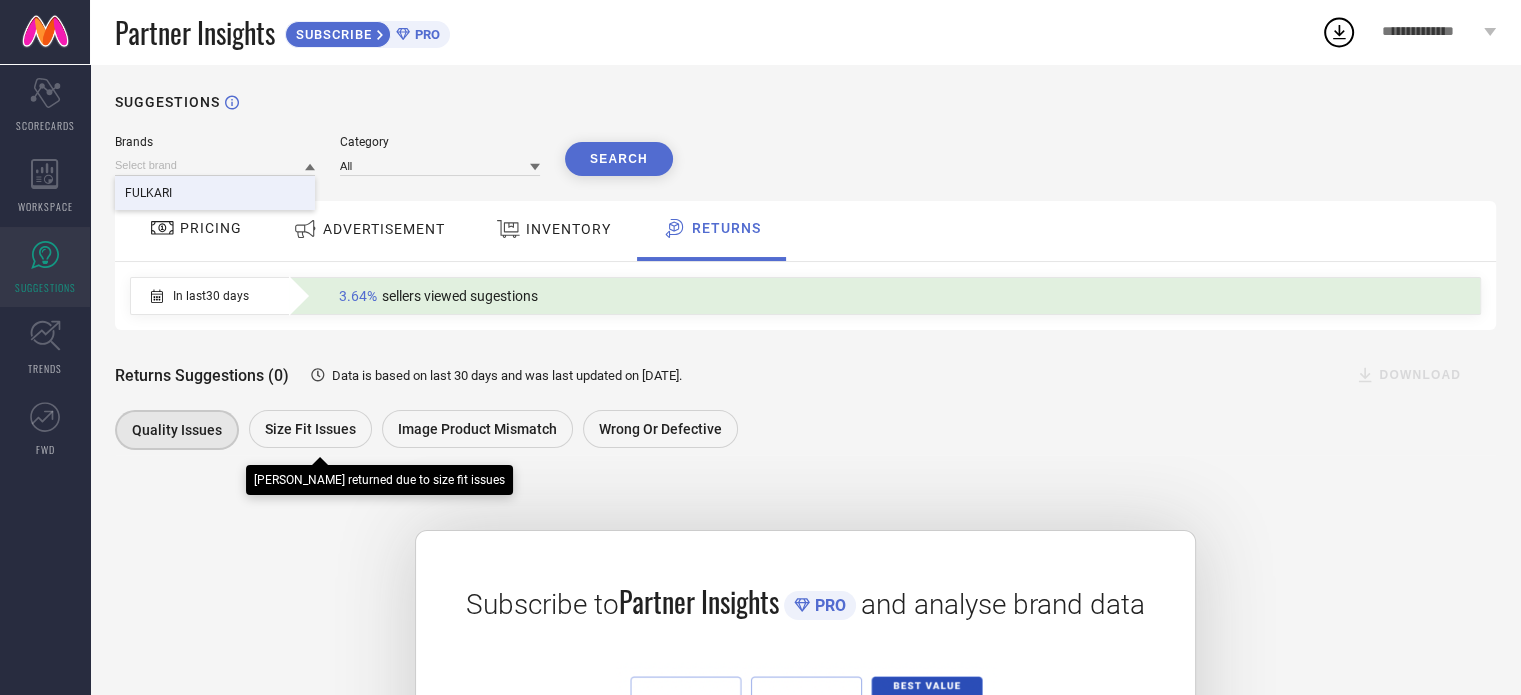 click on "Size fit issues" at bounding box center [310, 429] 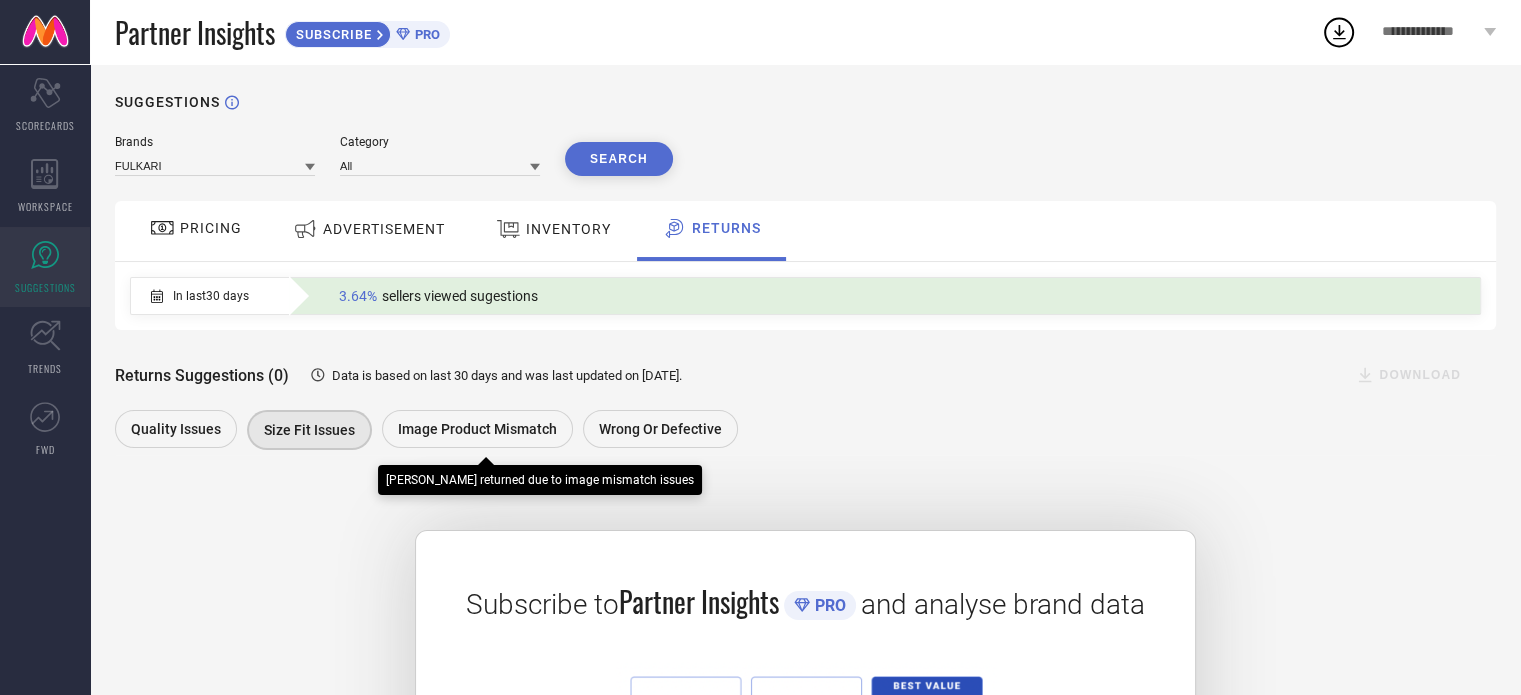 click on "Image product mismatch" at bounding box center (477, 429) 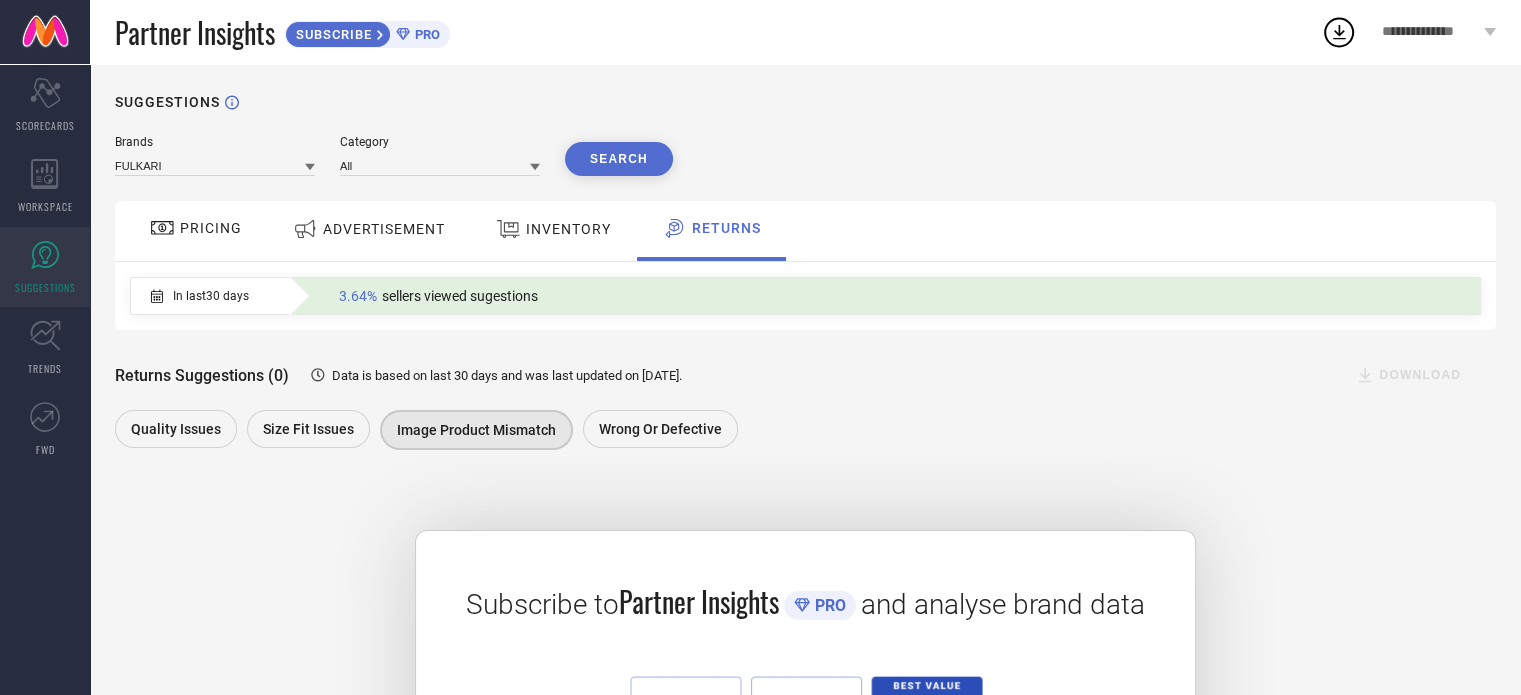 click on "PRICING" at bounding box center (211, 228) 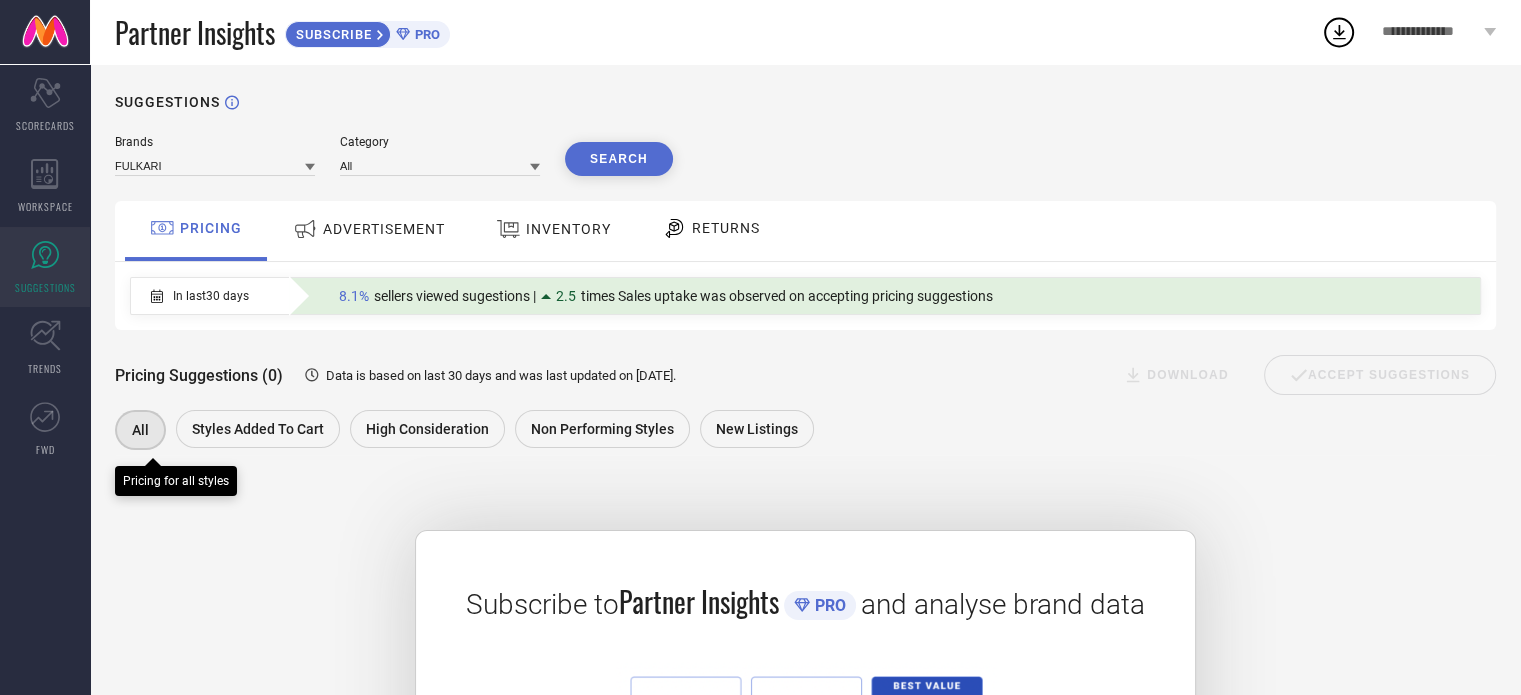 click on "All" at bounding box center [140, 430] 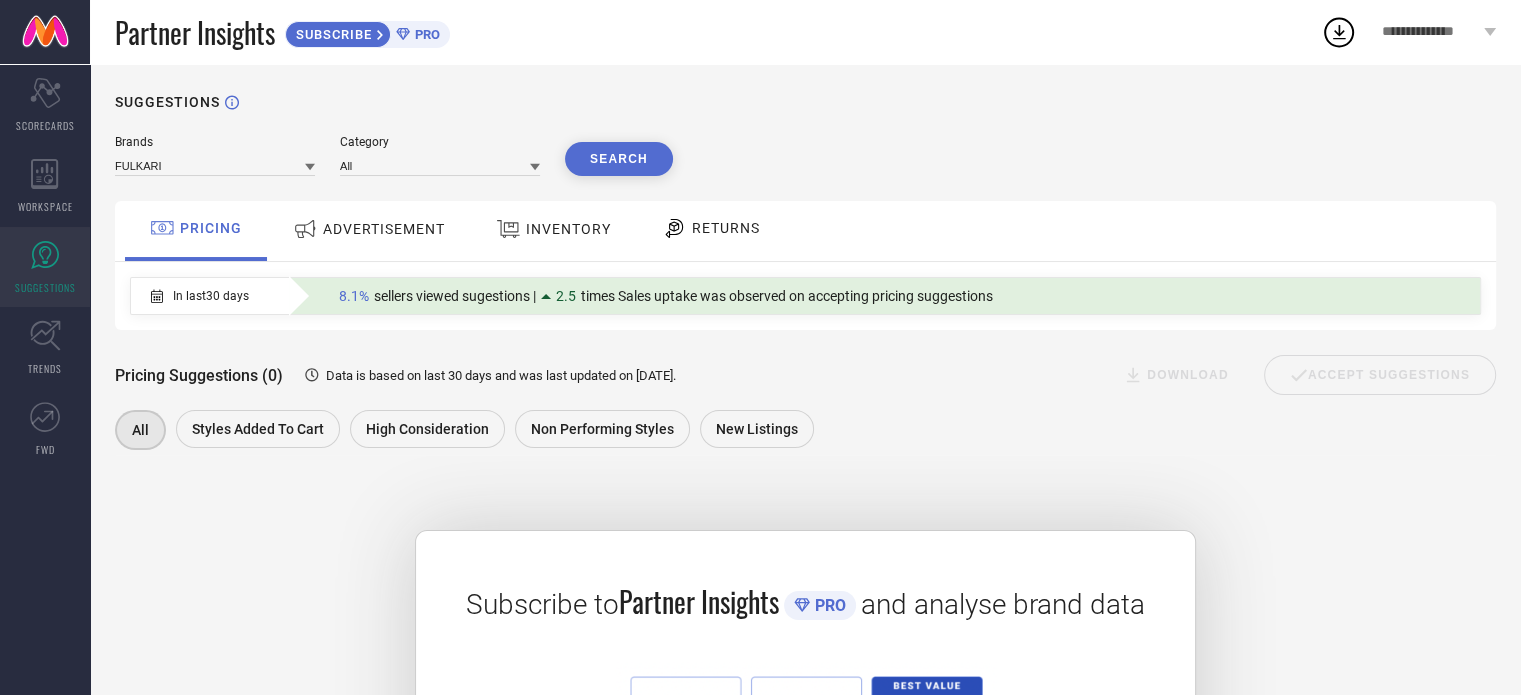 click on "ADVERTISEMENT" at bounding box center (384, 229) 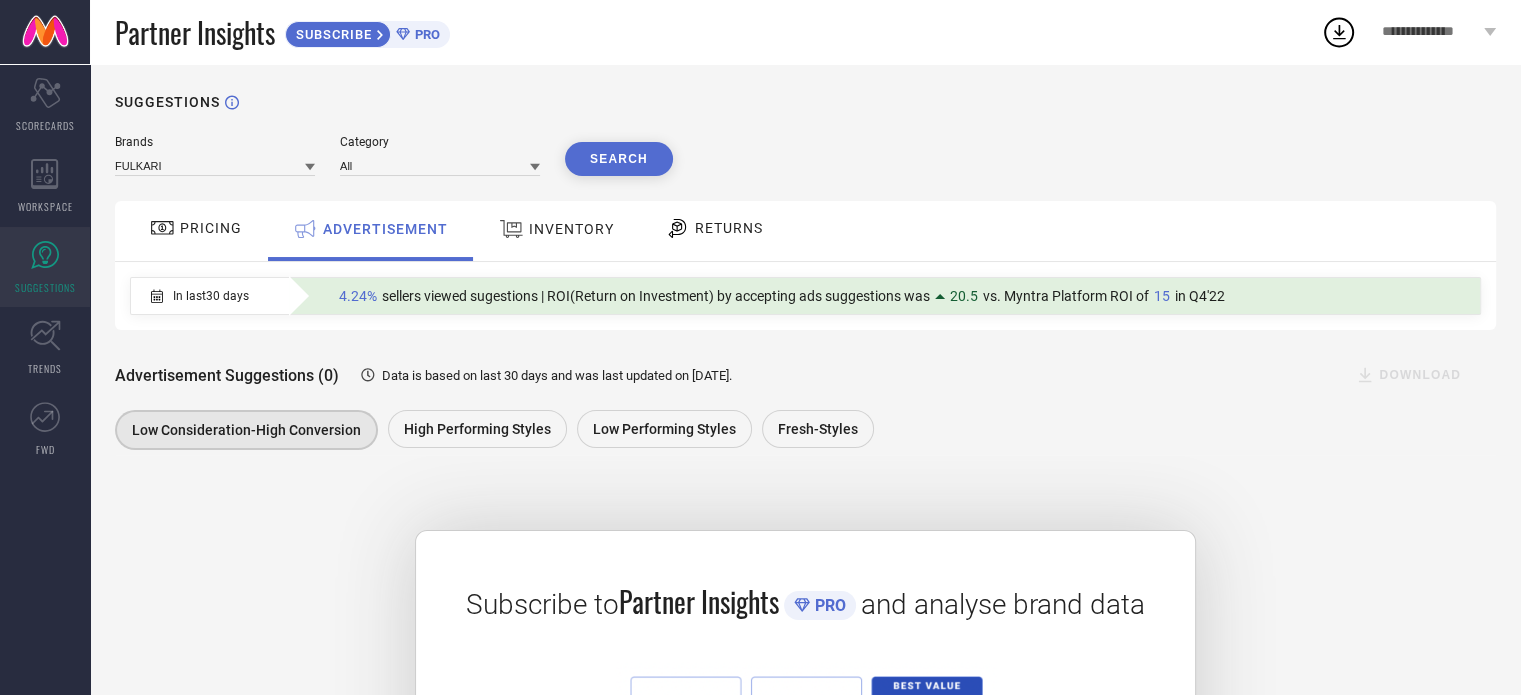 click at bounding box center [514, 229] 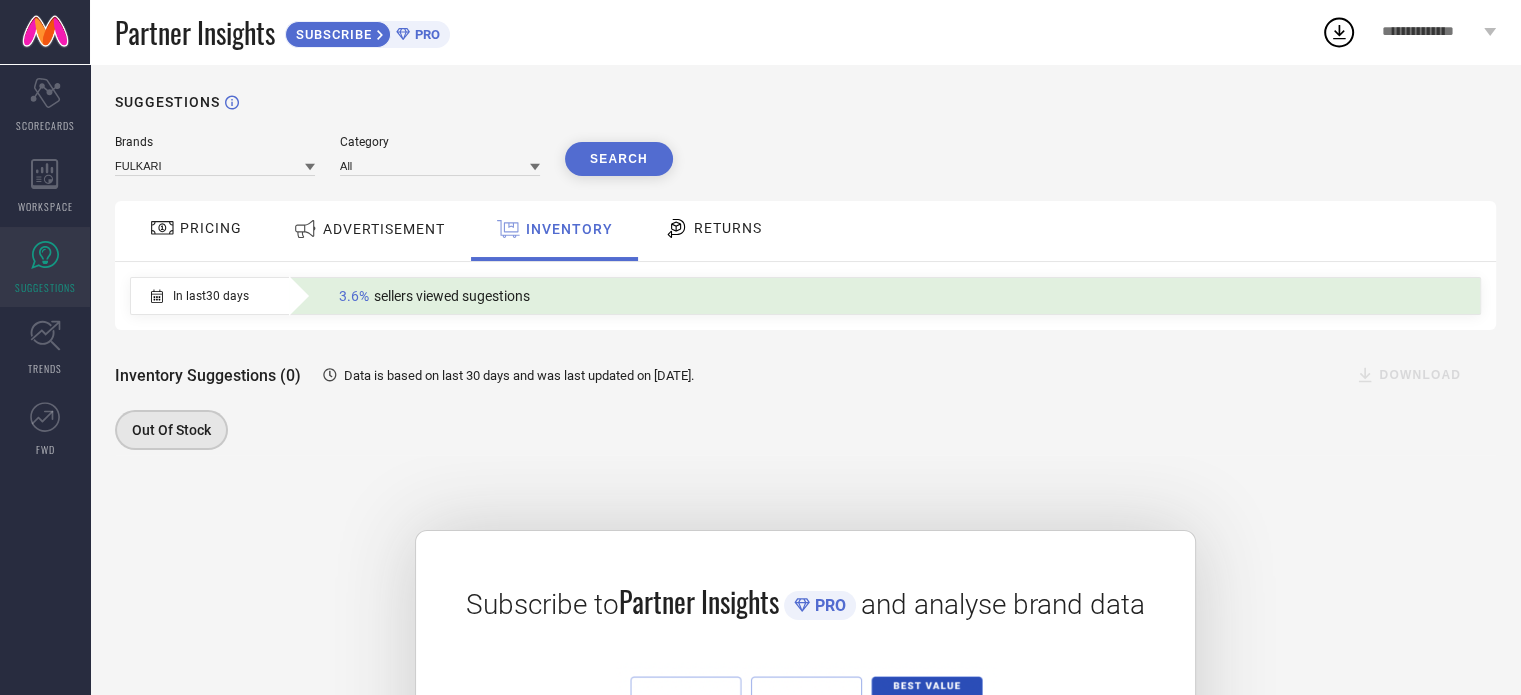 click on "RETURNS" at bounding box center (728, 228) 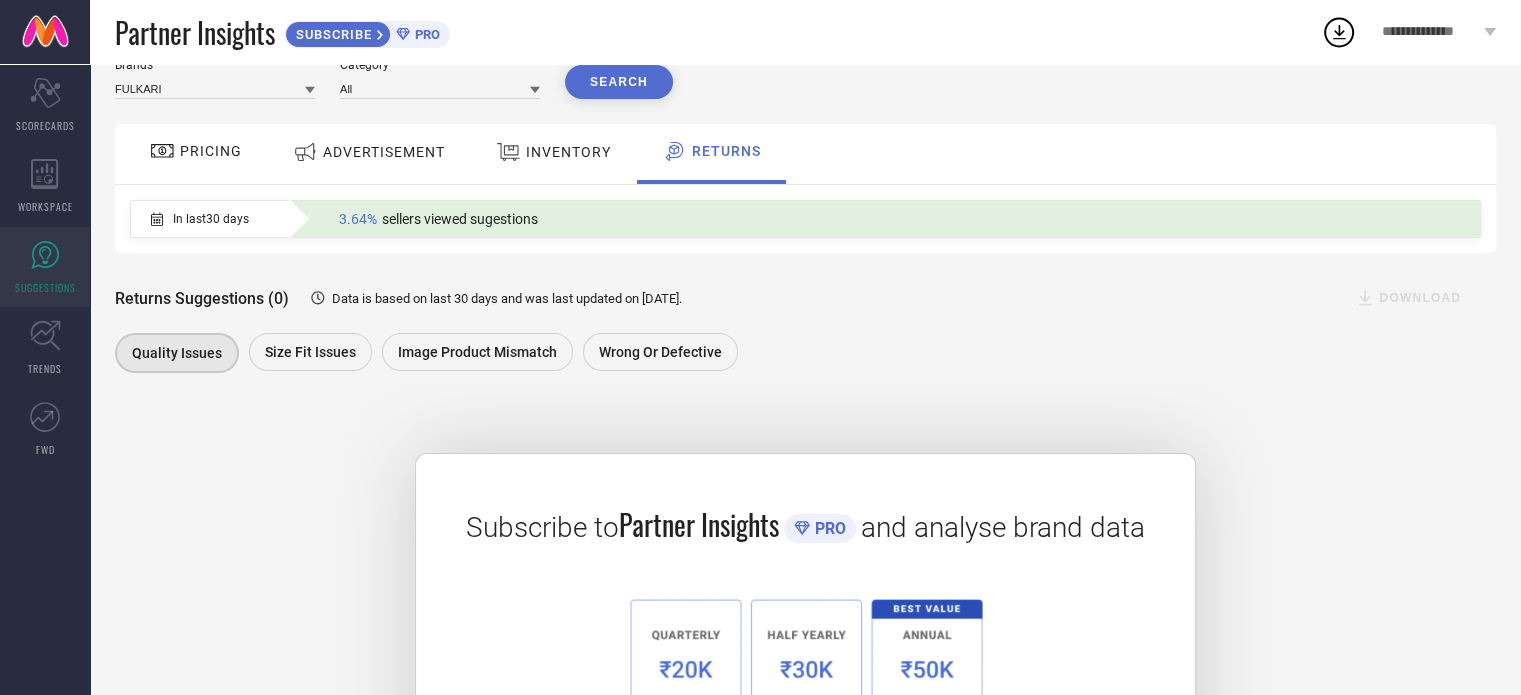 scroll, scrollTop: 0, scrollLeft: 0, axis: both 